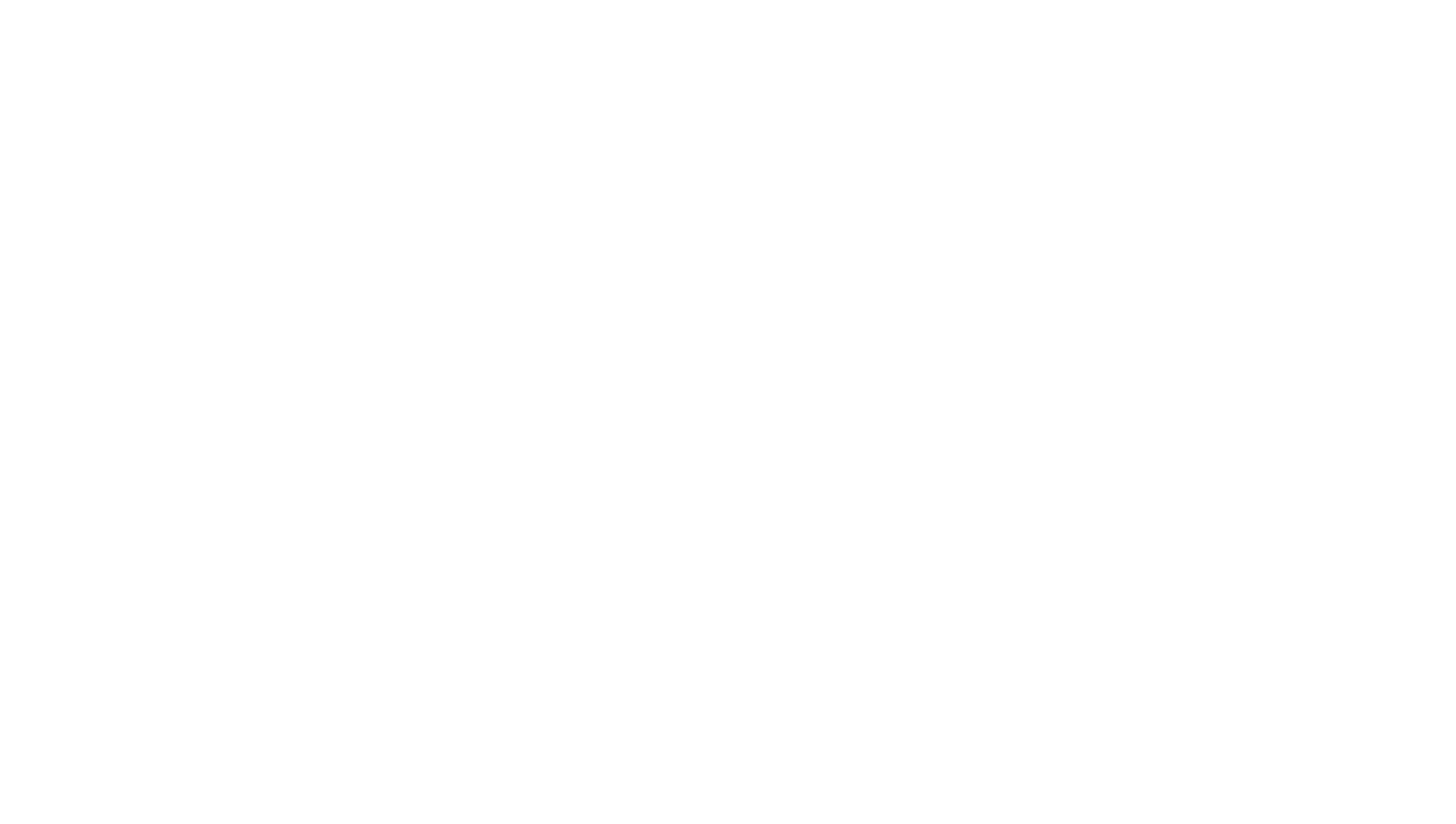 scroll, scrollTop: 0, scrollLeft: 0, axis: both 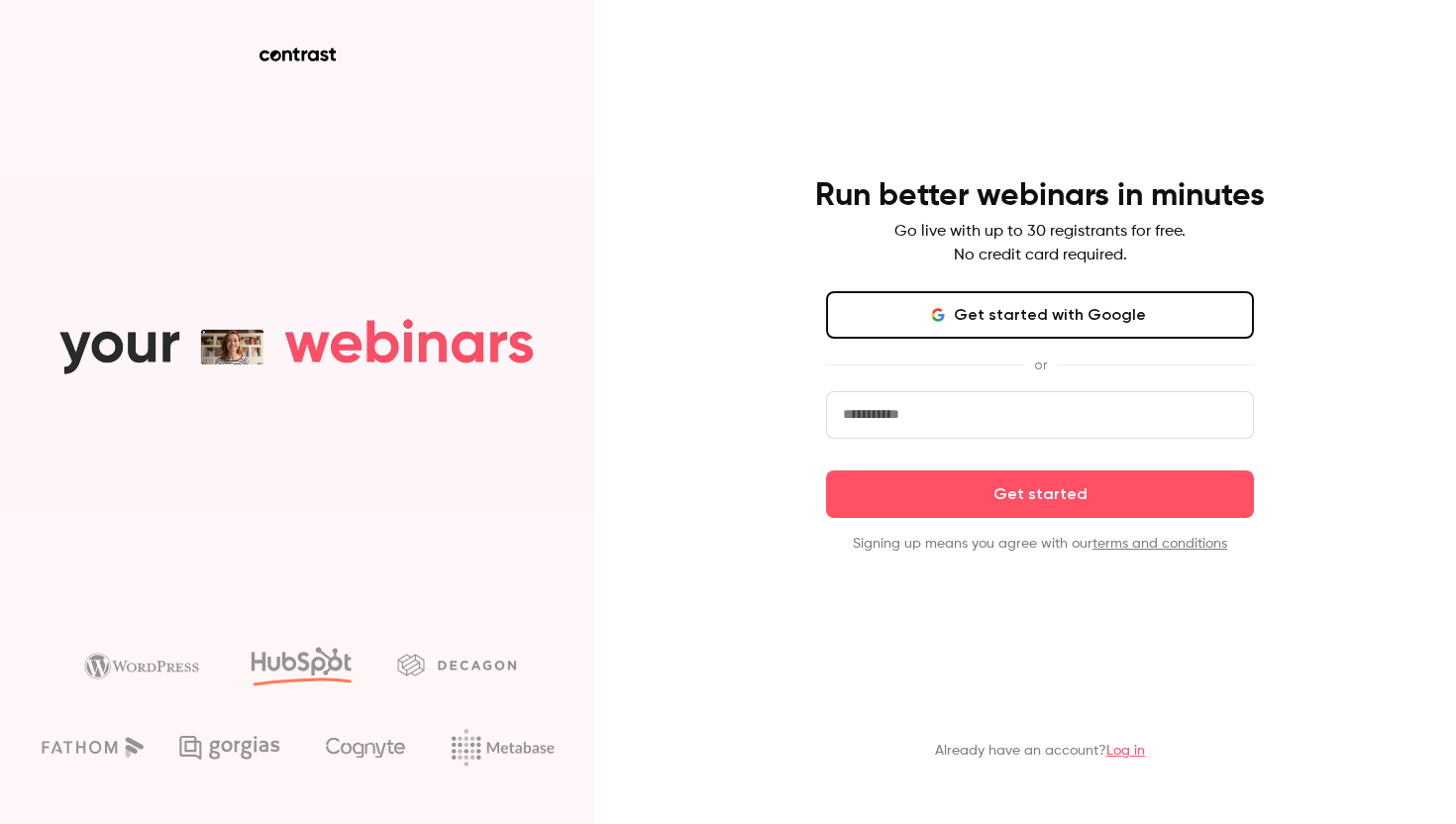 click on "Get started with Google" at bounding box center (1040, 315) 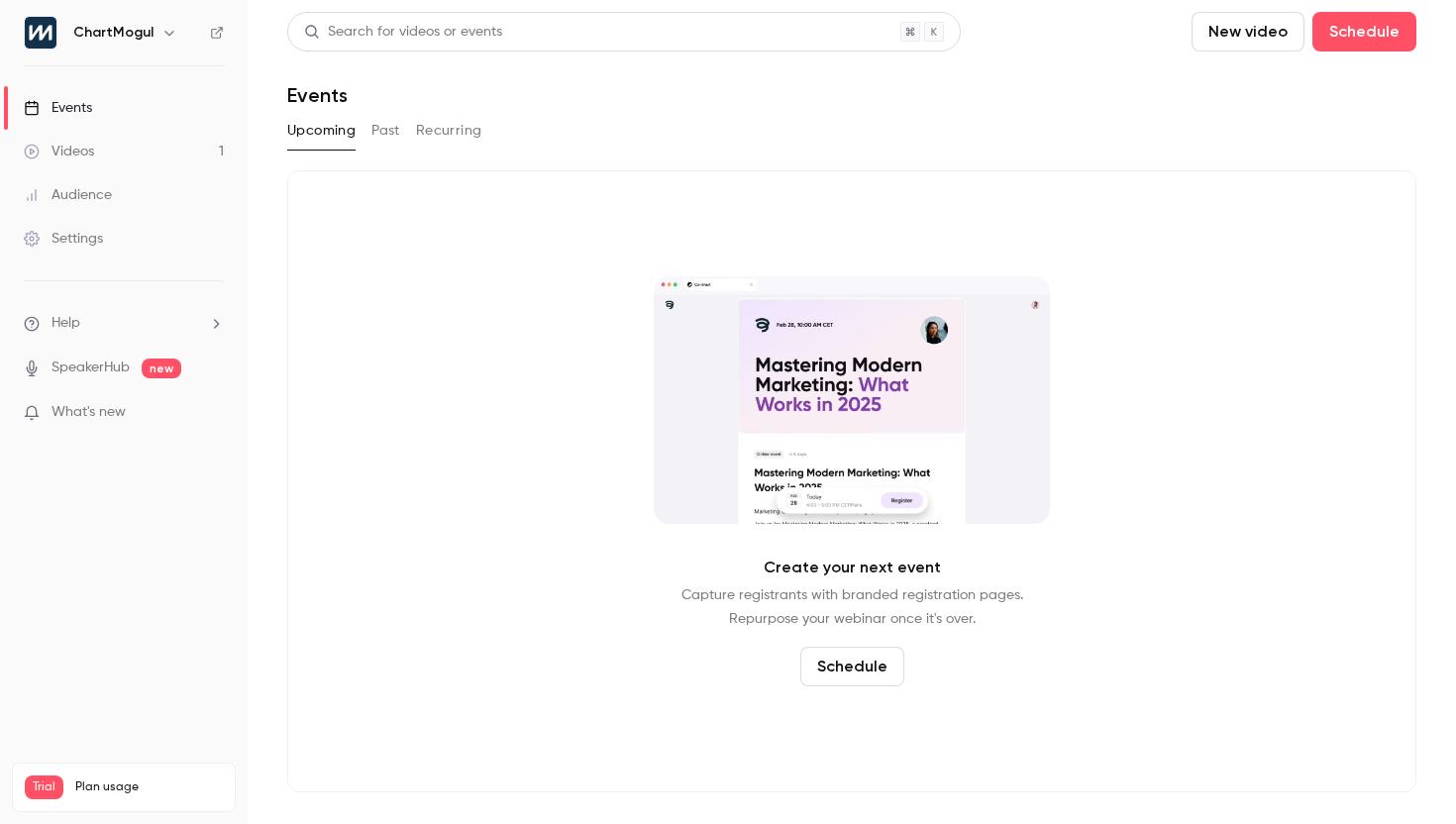 click on "What's new" at bounding box center (88, 412) 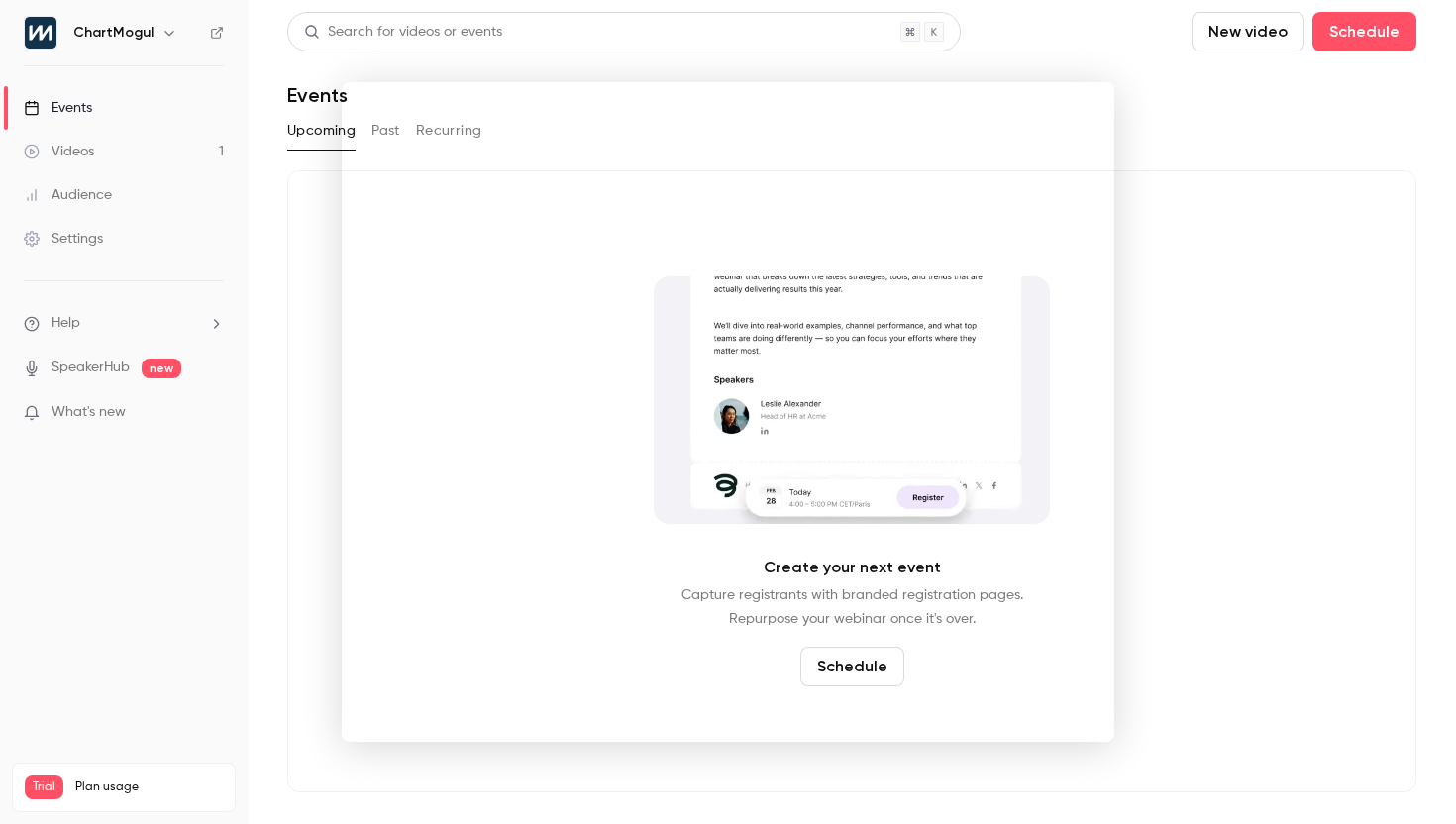 click at bounding box center (728, 412) 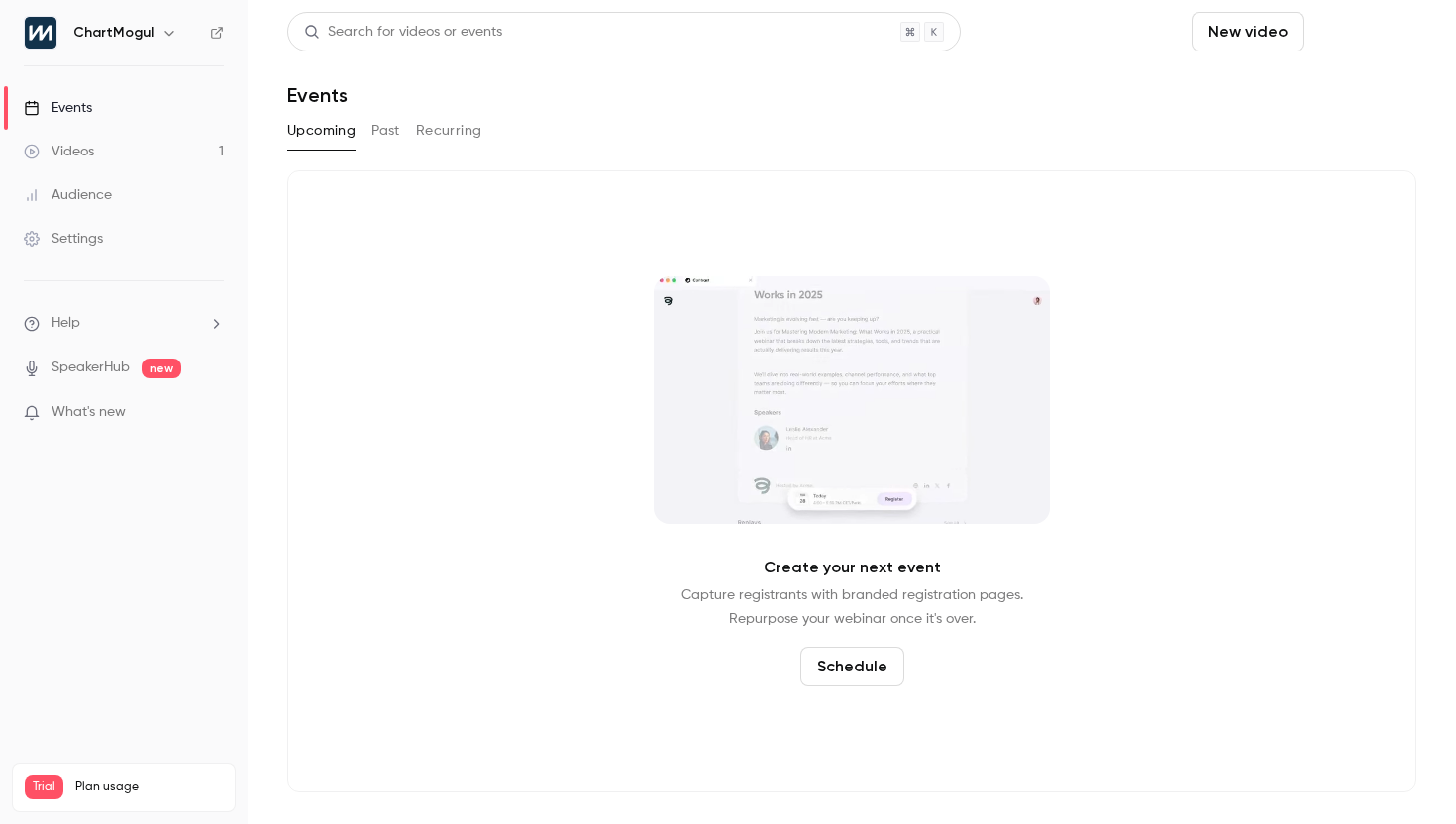 click on "Schedule" at bounding box center (1364, 32) 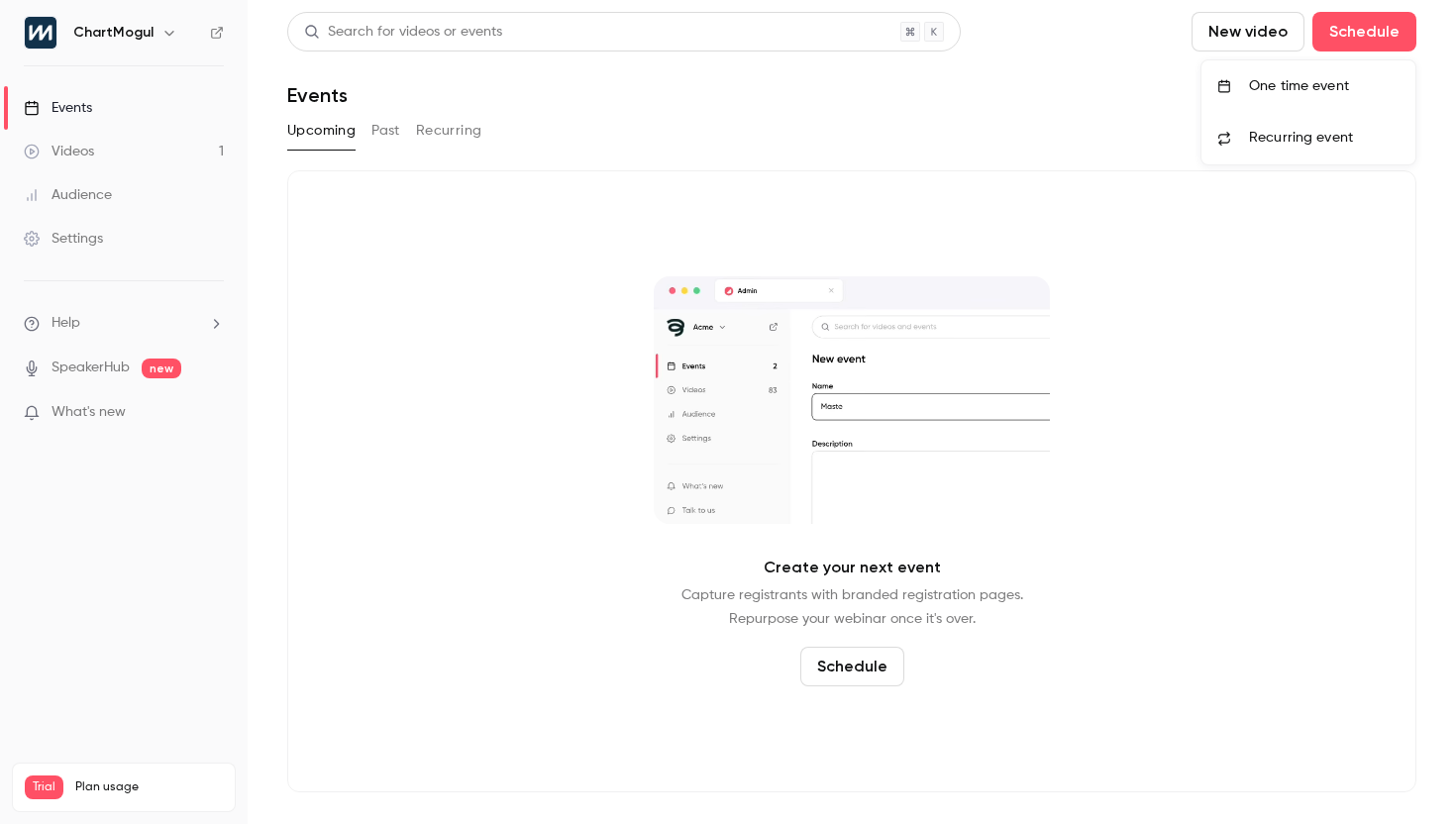 click on "One time event" at bounding box center [1324, 86] 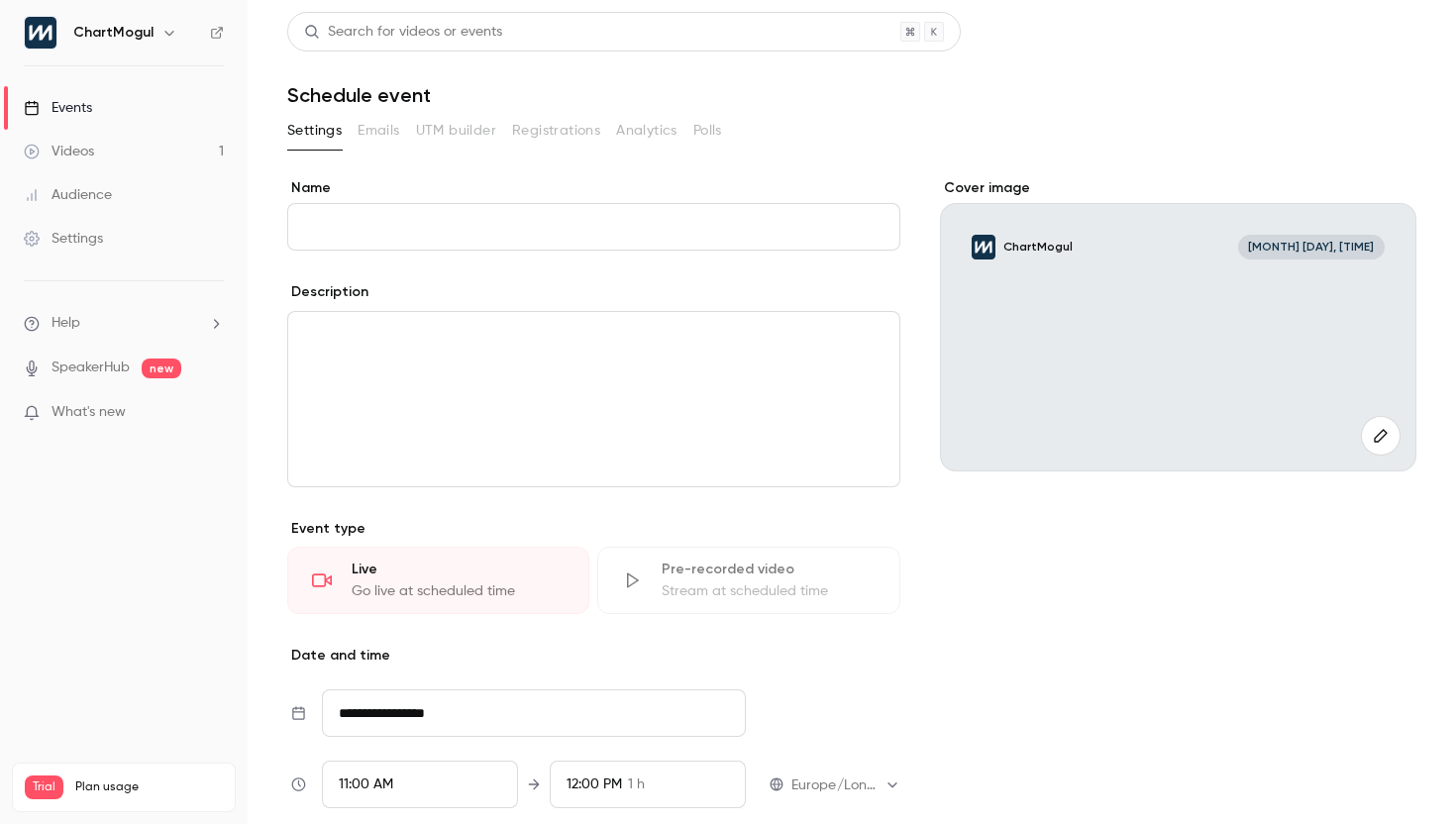 scroll, scrollTop: 283, scrollLeft: 0, axis: vertical 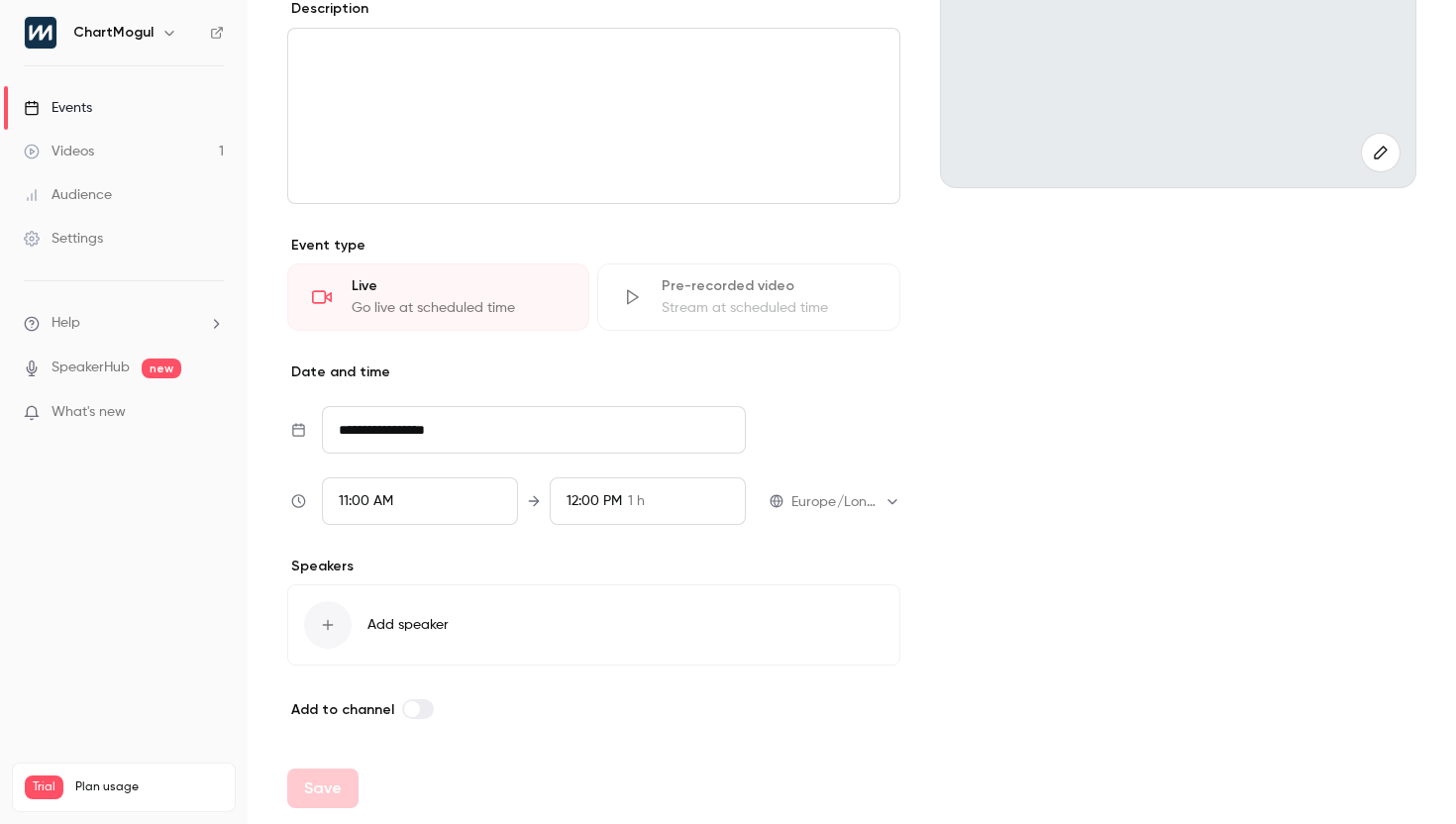 click at bounding box center [412, 709] 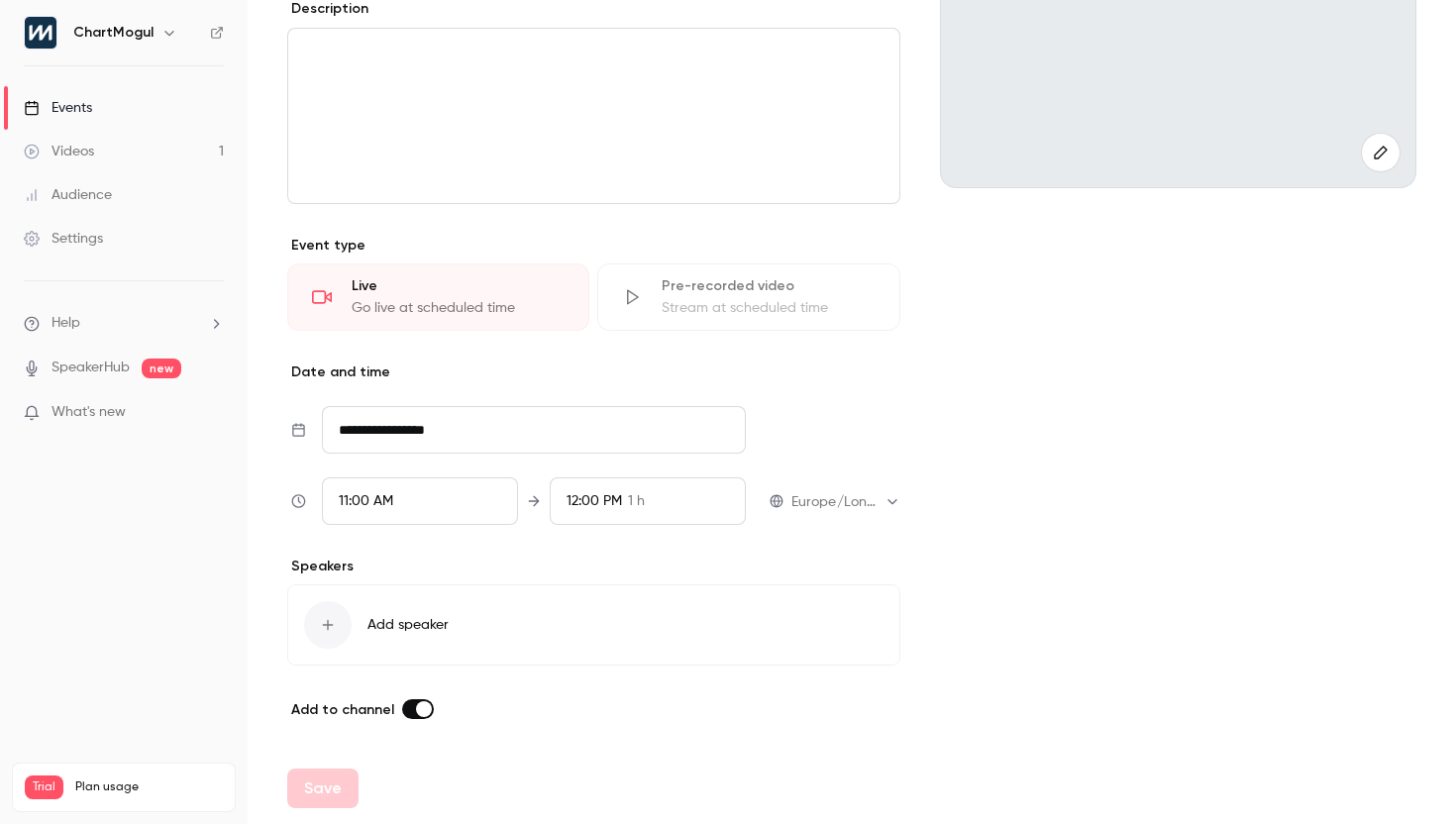 click at bounding box center (424, 709) 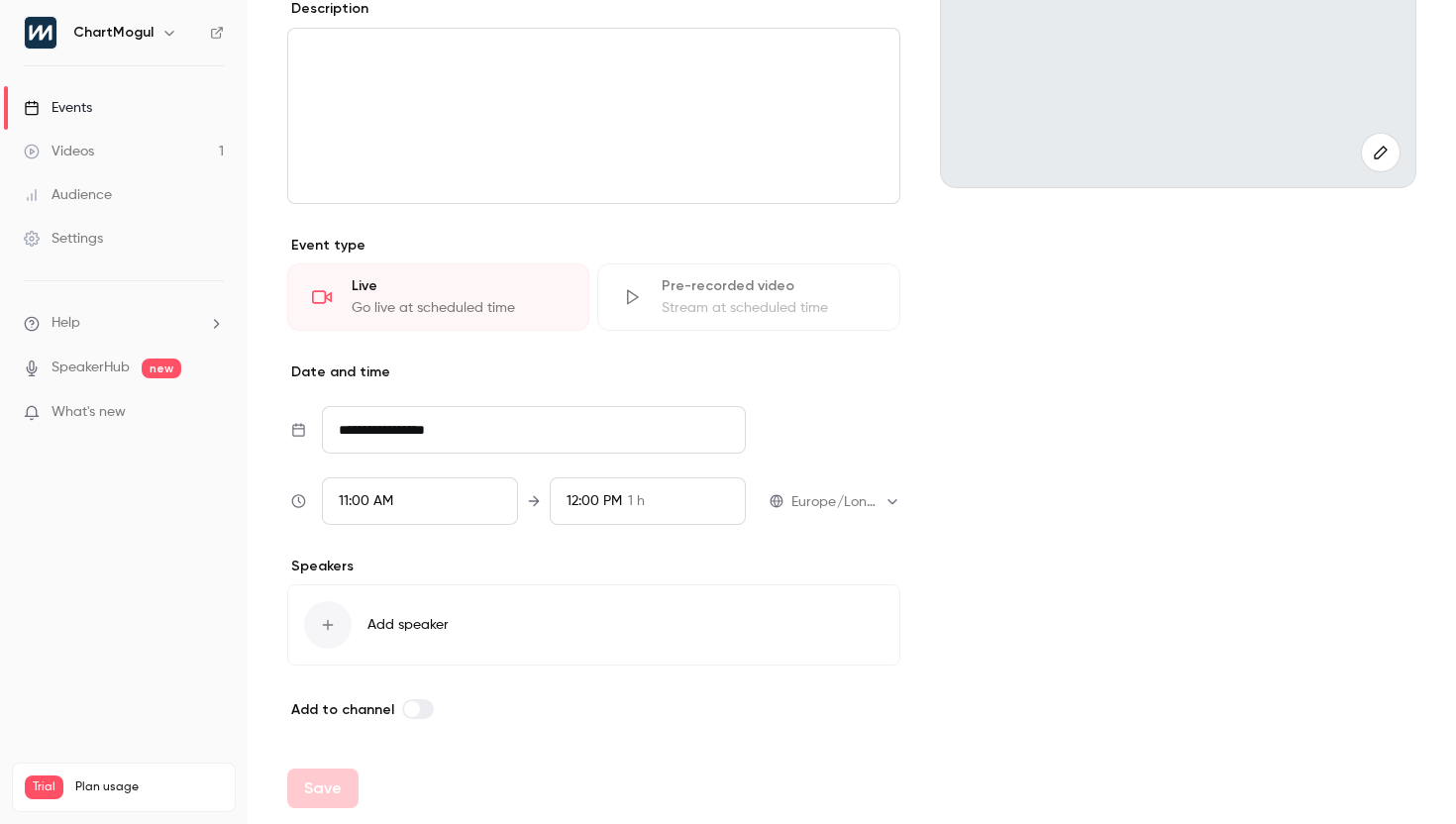 click on "What's new" at bounding box center [108, 412] 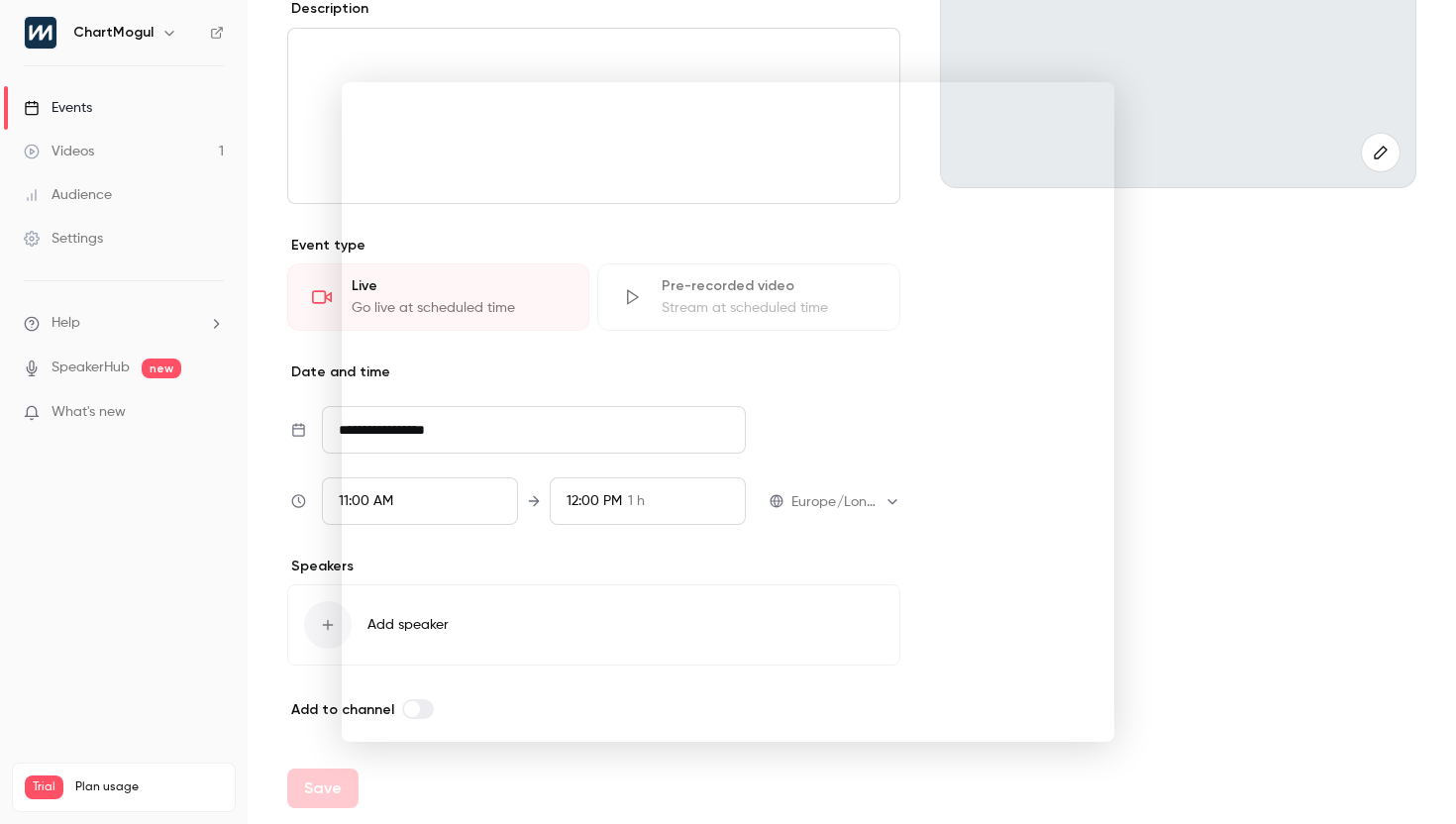 click at bounding box center (728, 412) 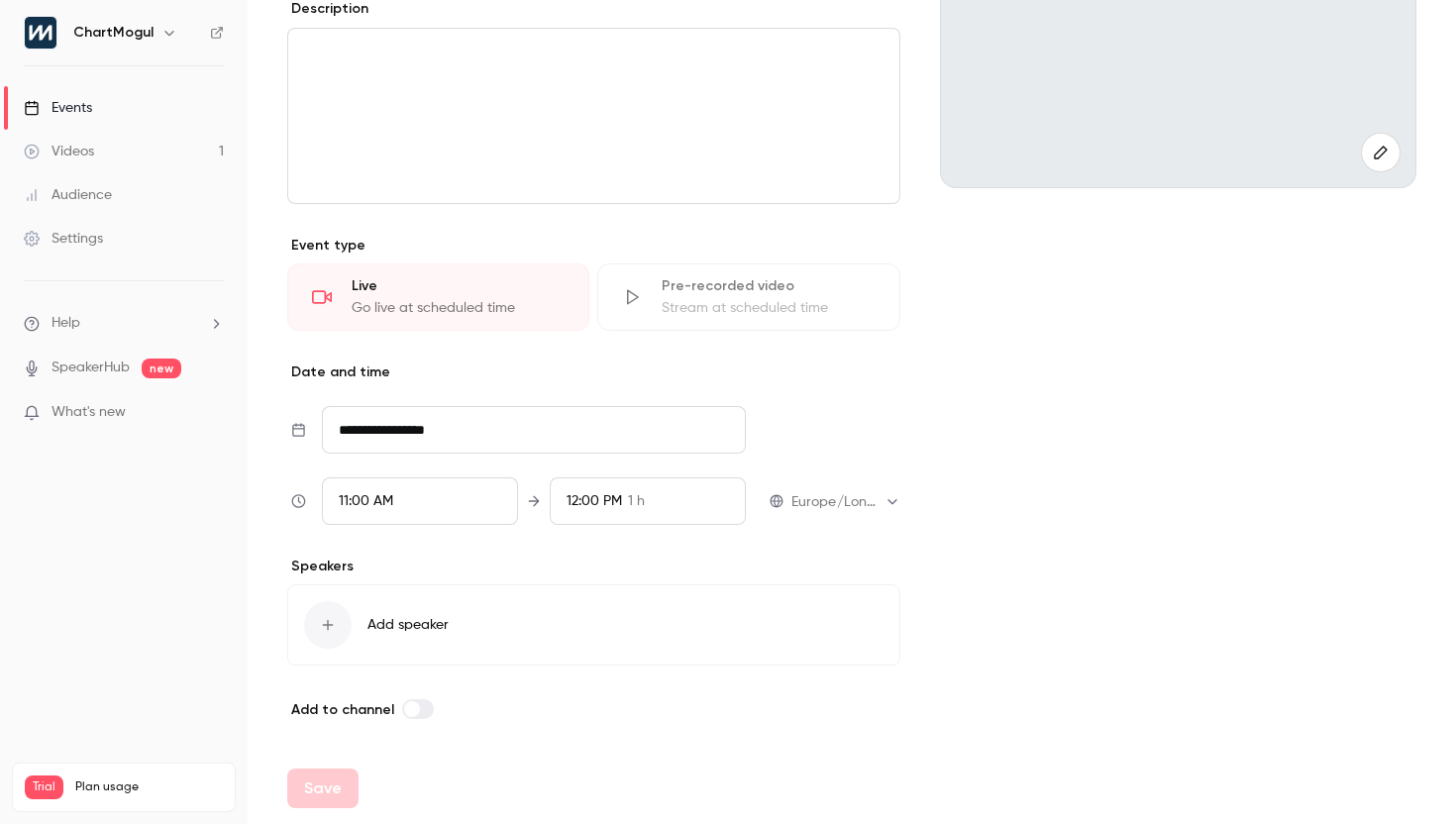 click 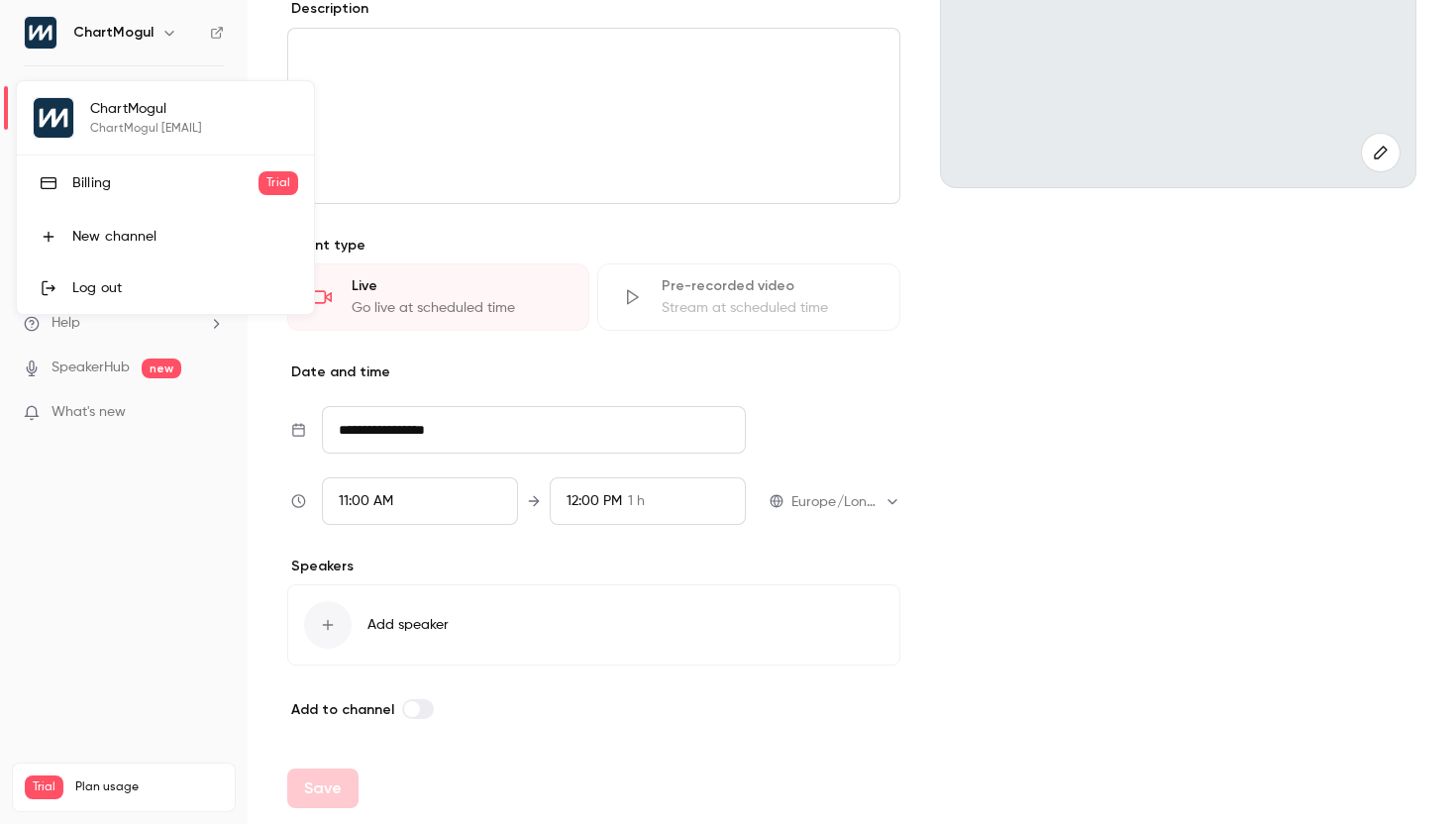 click at bounding box center [728, 412] 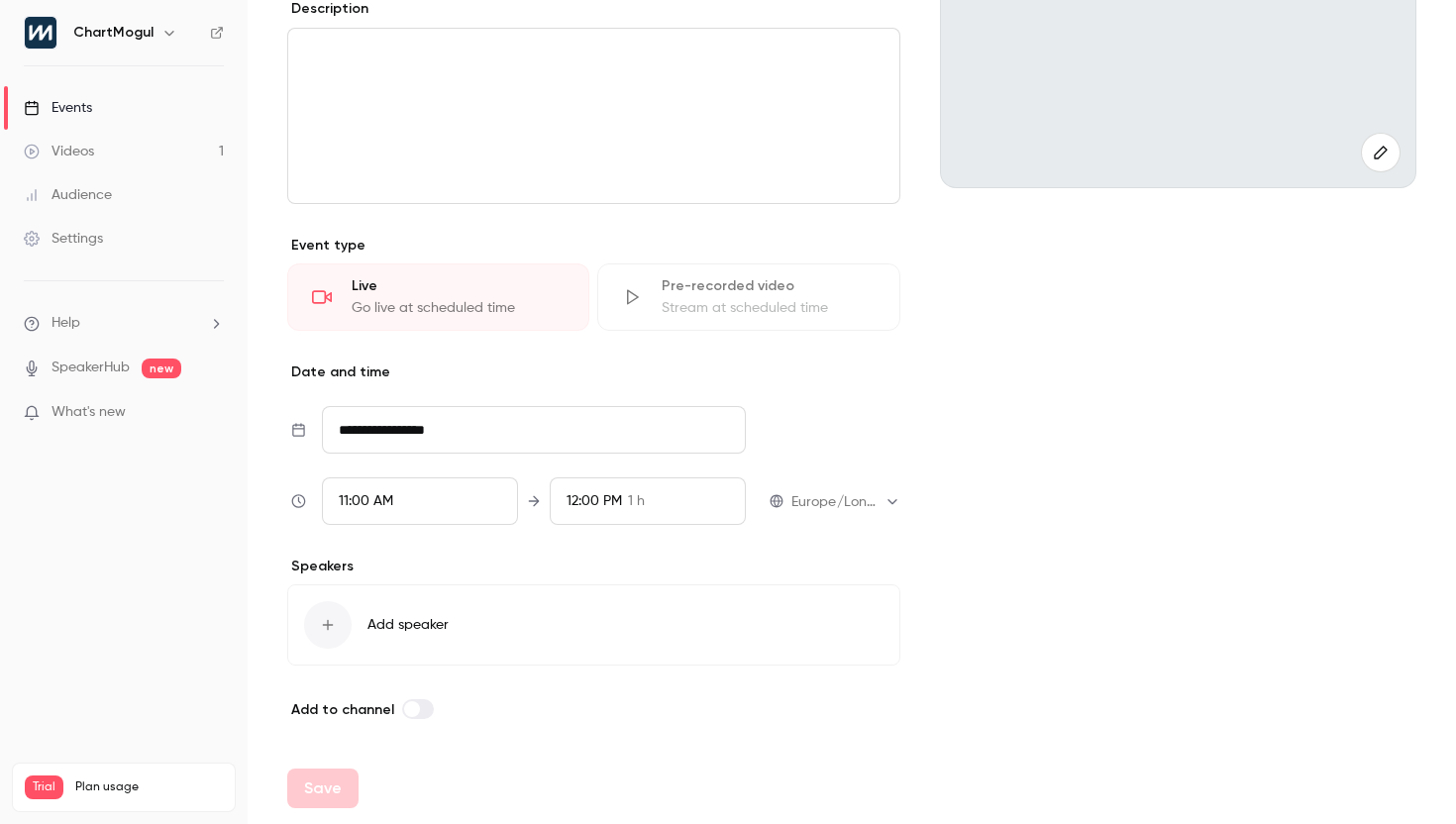 click on "Stream at scheduled time" at bounding box center (768, 308) 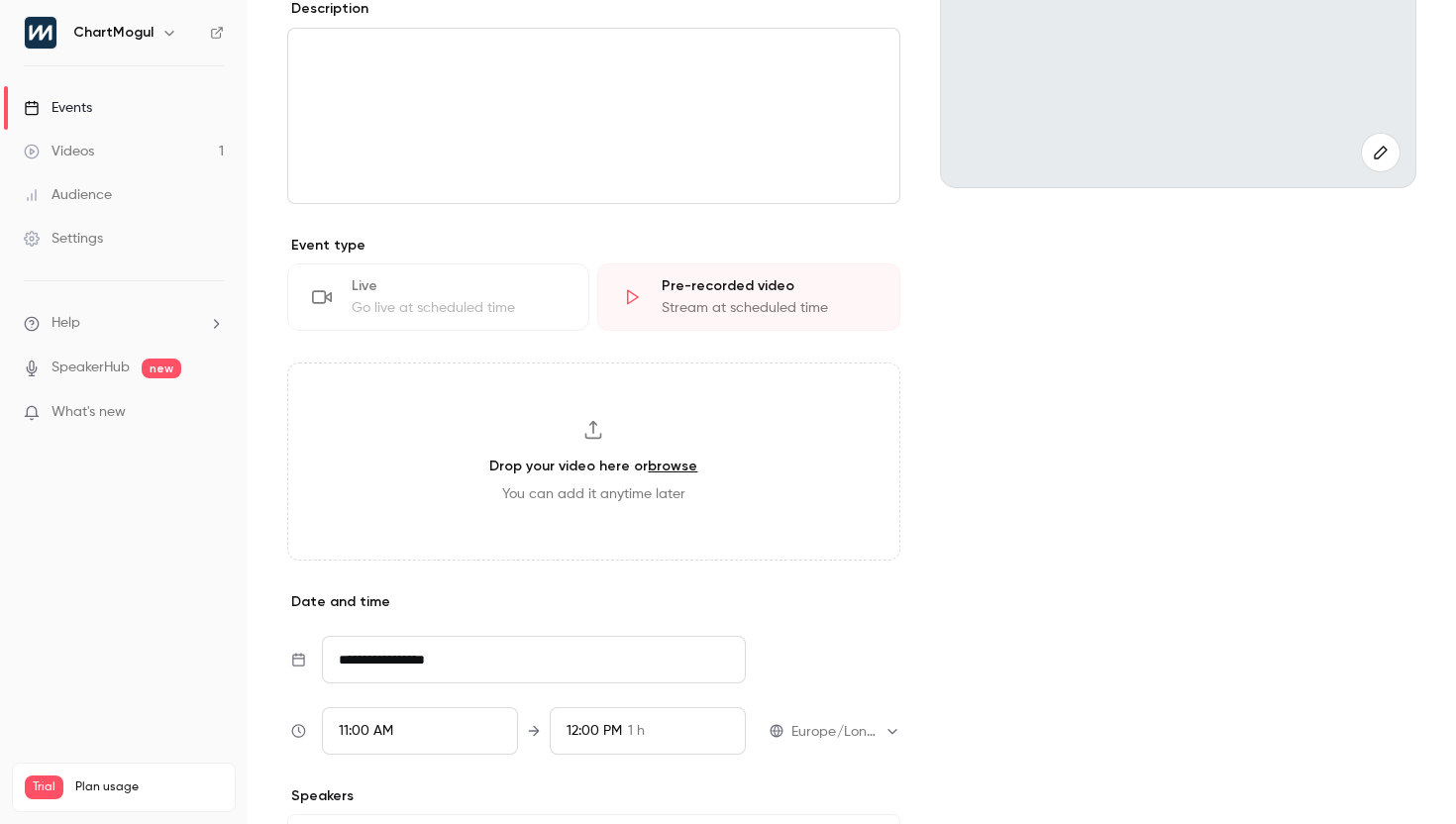 click on "Go live at scheduled time" at bounding box center (458, 308) 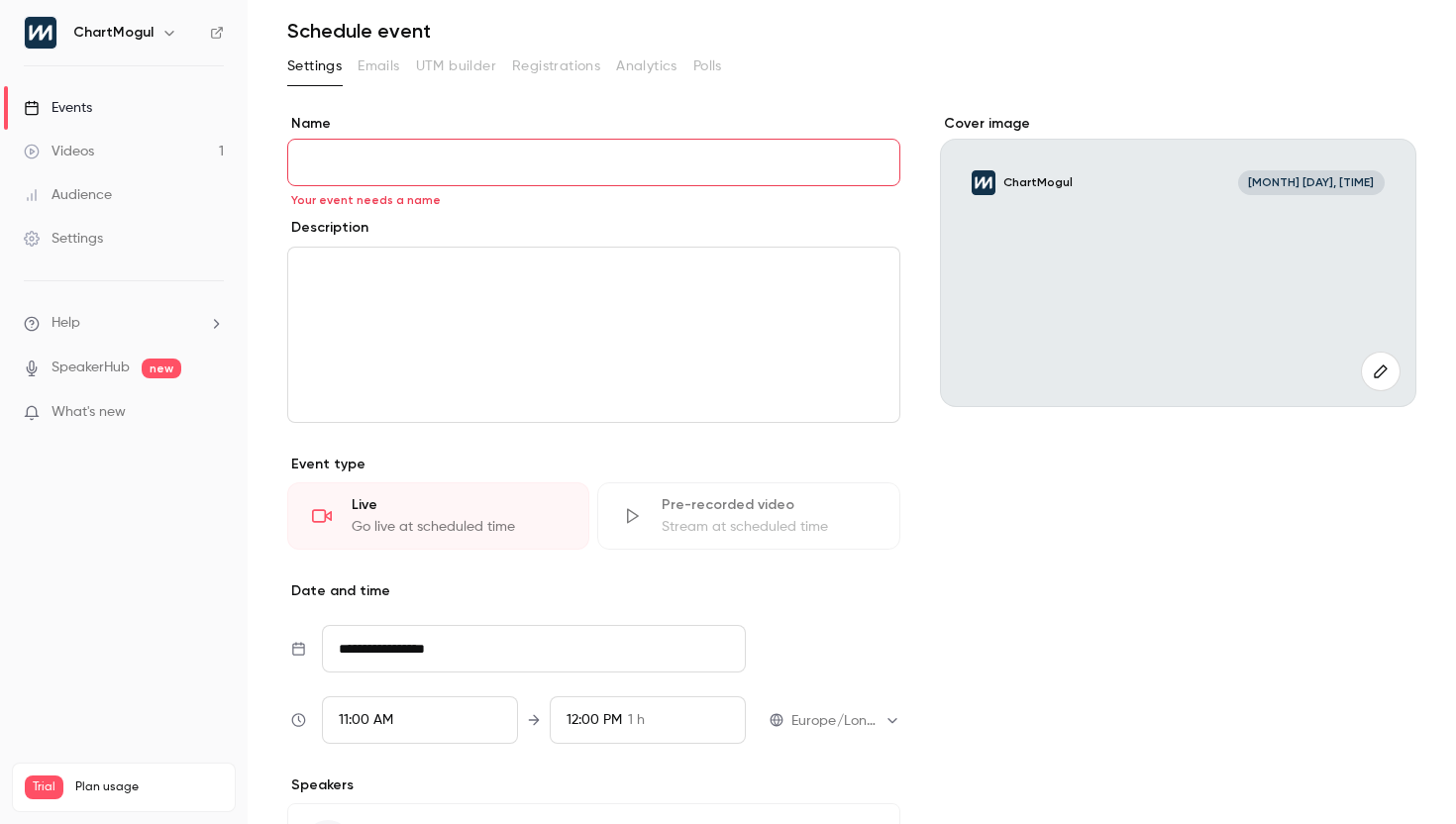 scroll, scrollTop: 0, scrollLeft: 0, axis: both 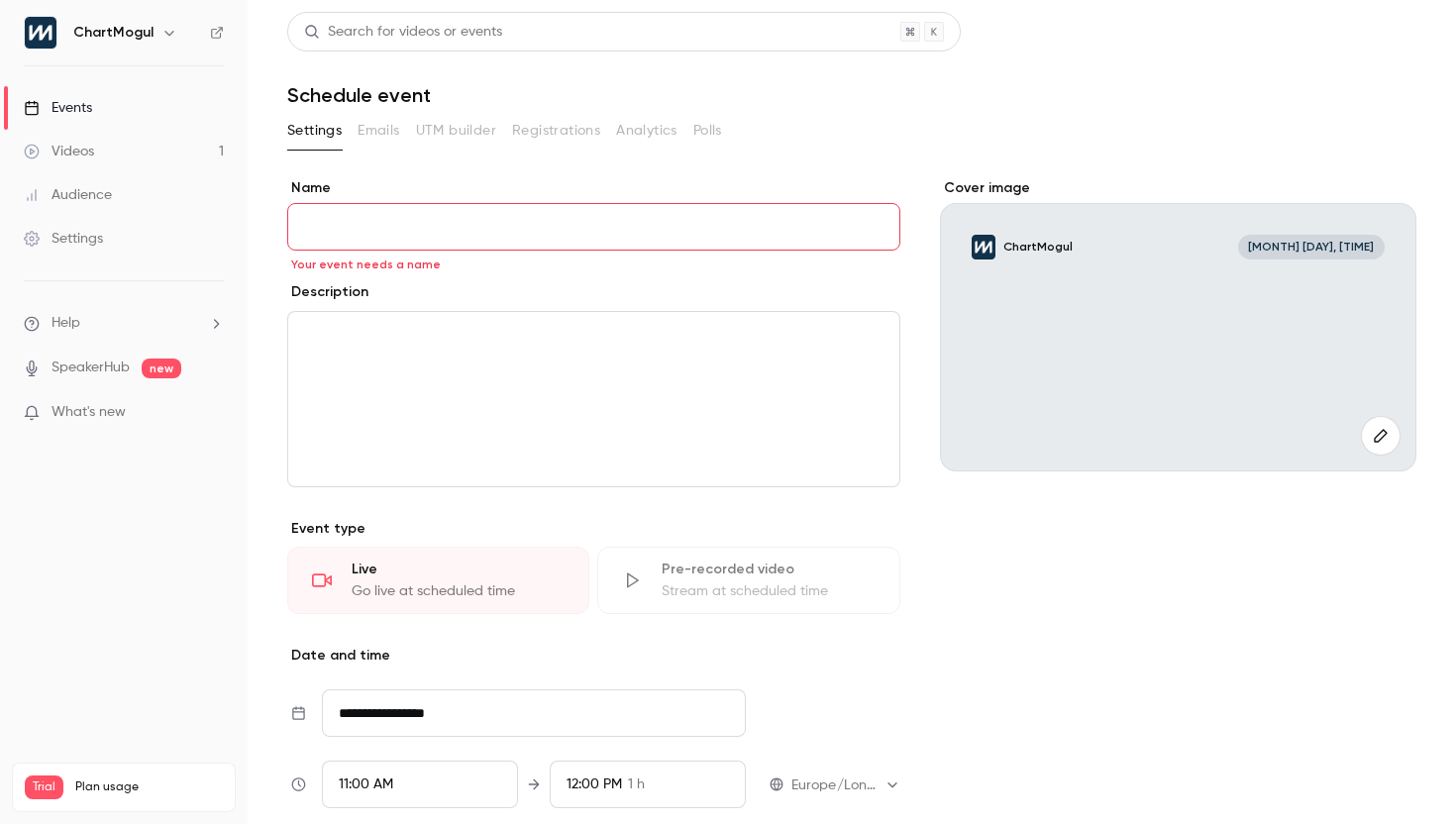 click on "Videos 1" at bounding box center (124, 152) 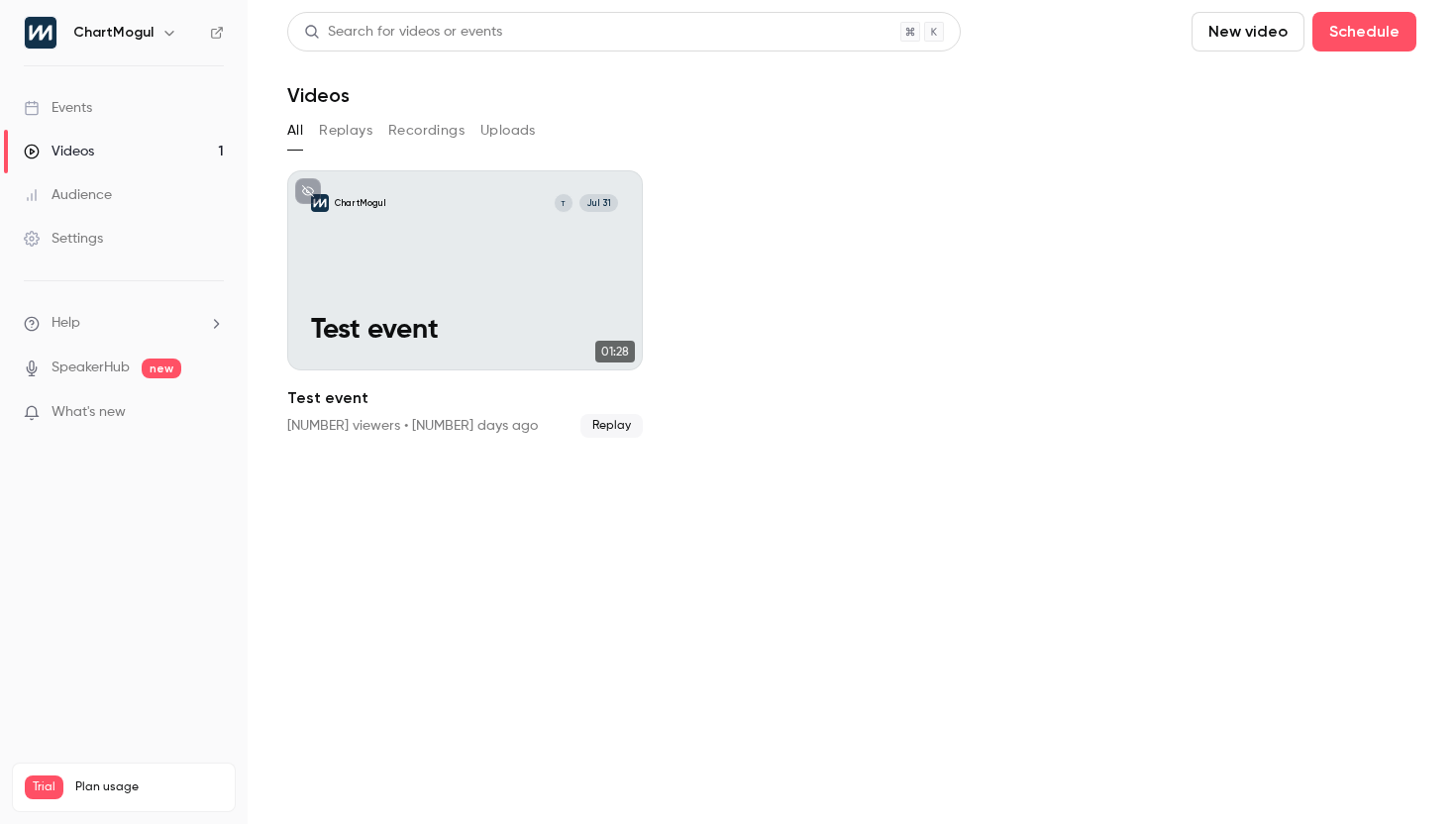 click on "Audience" at bounding box center [67, 195] 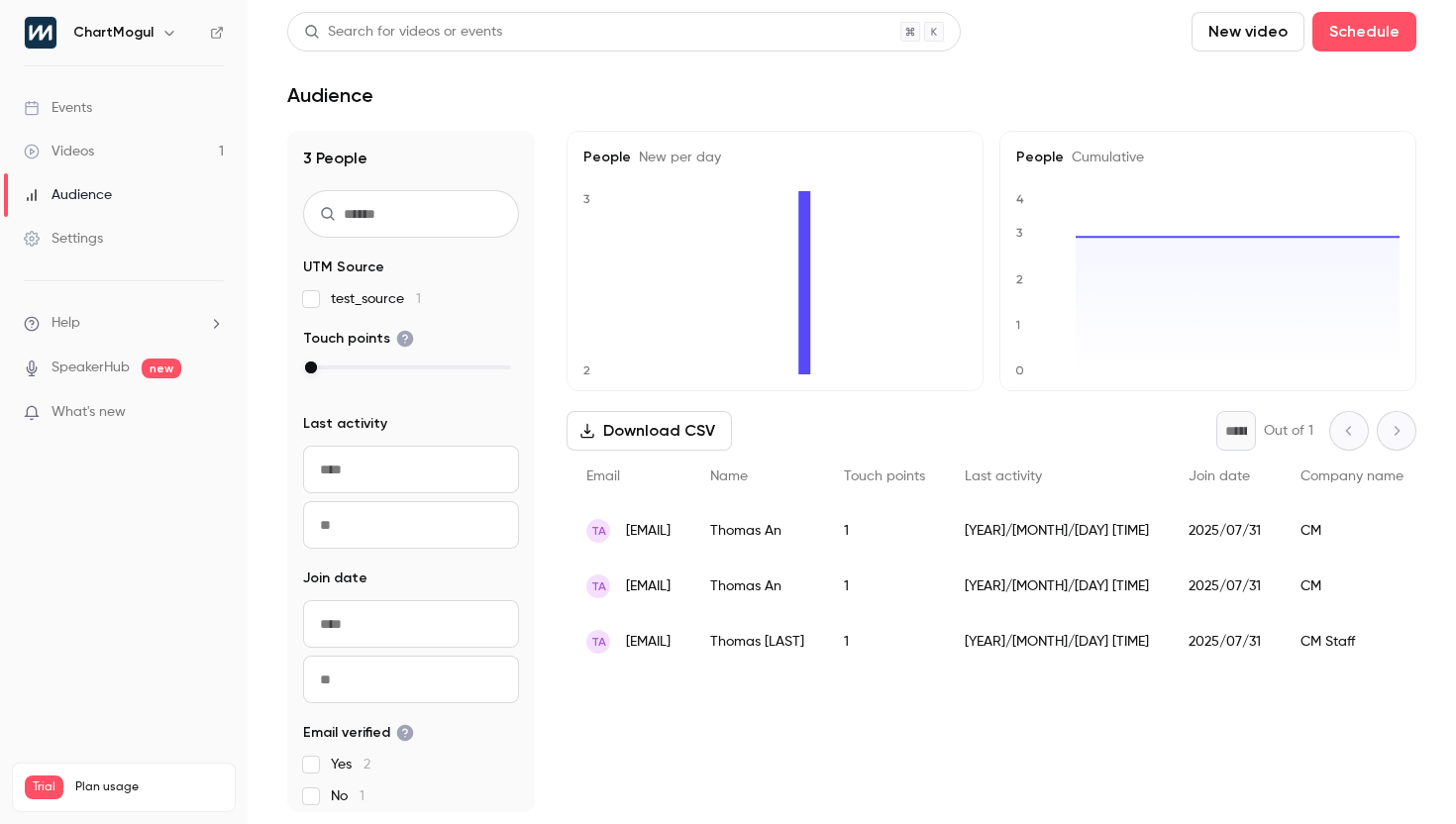 click on "Videos" at bounding box center (58, 152) 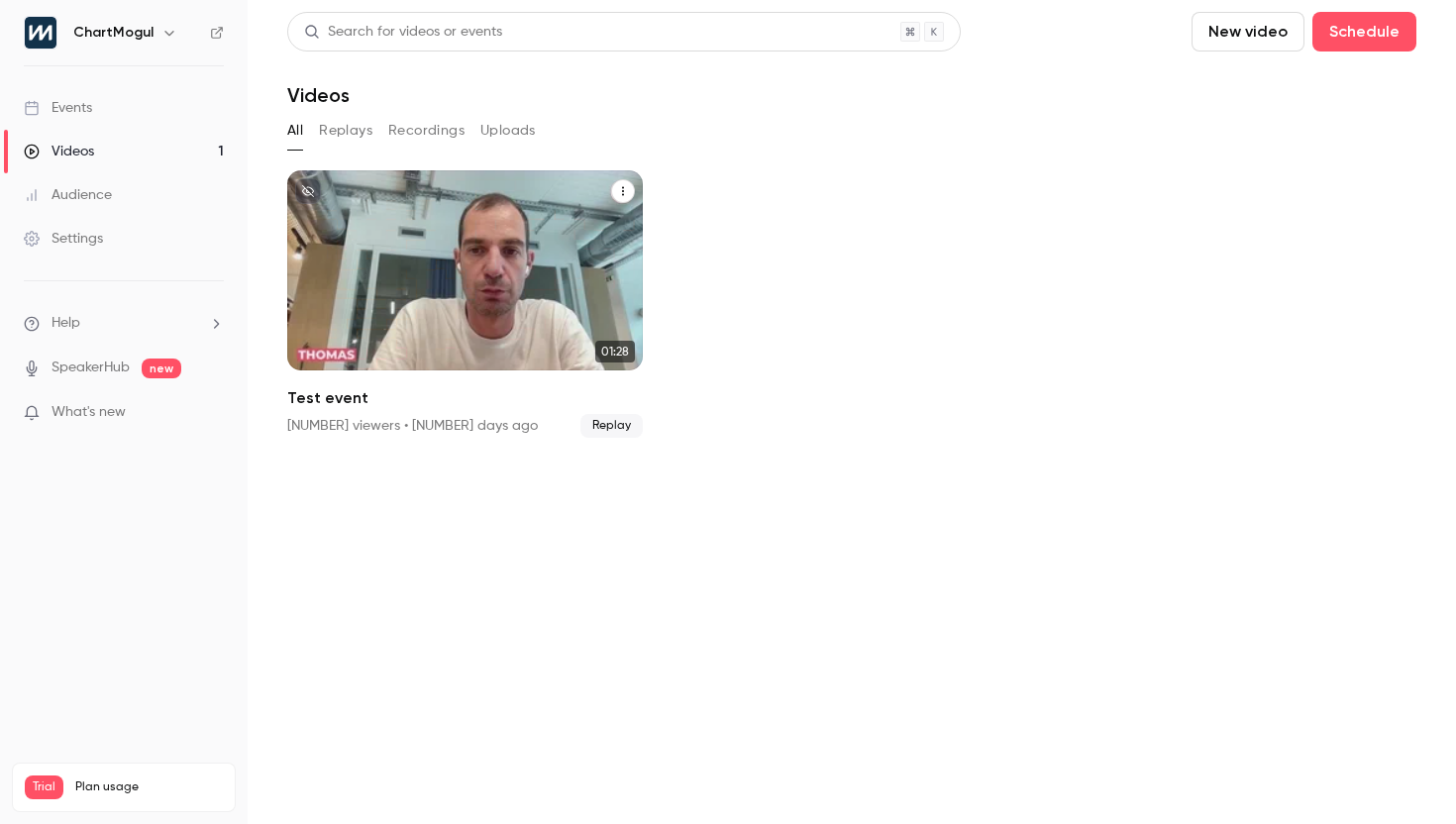click on "ChartMogul T [MONTH] [DAY] Test event" at bounding box center [465, 270] 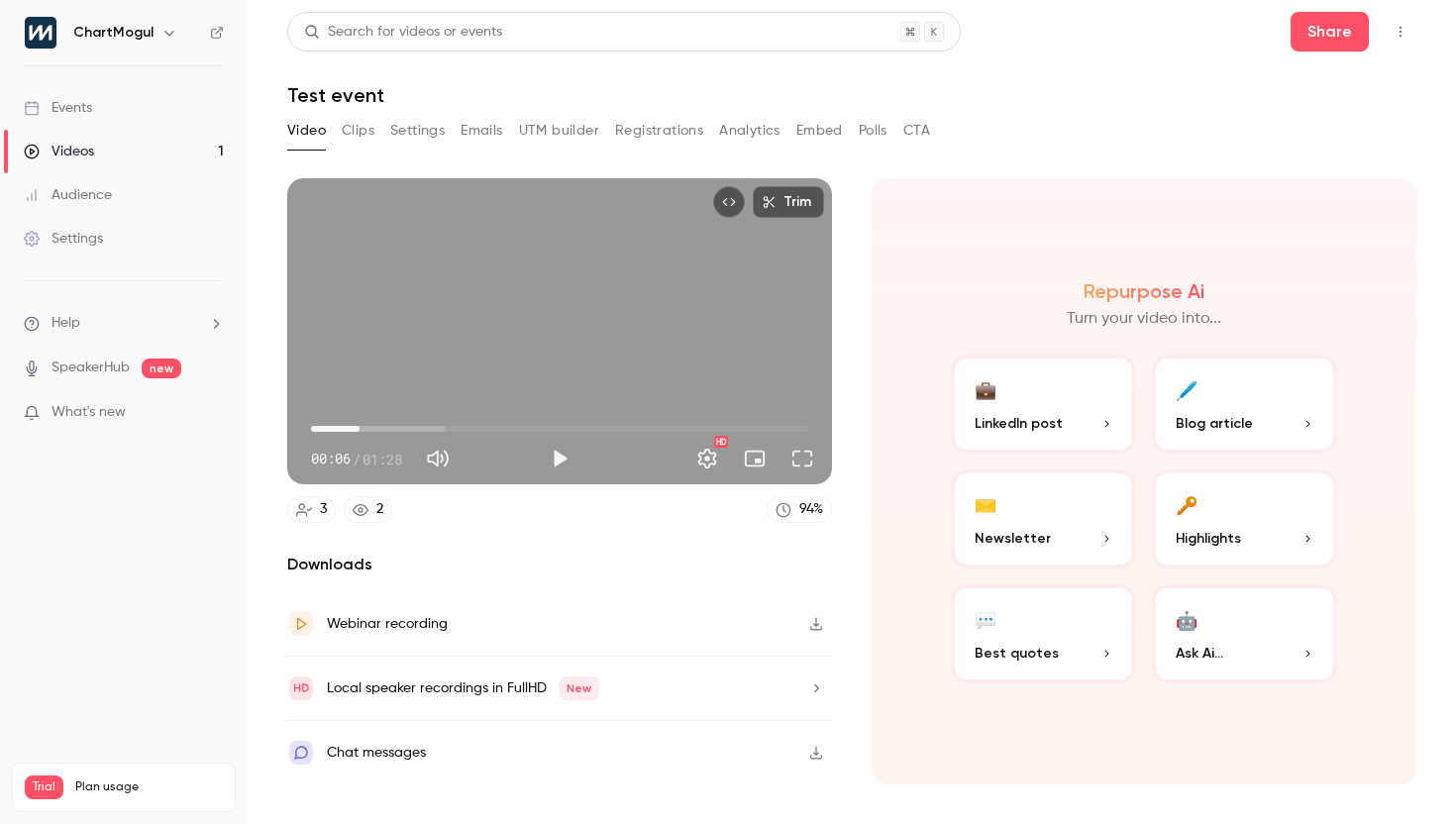 drag, startPoint x: 320, startPoint y: 430, endPoint x: 403, endPoint y: 433, distance: 83.0542 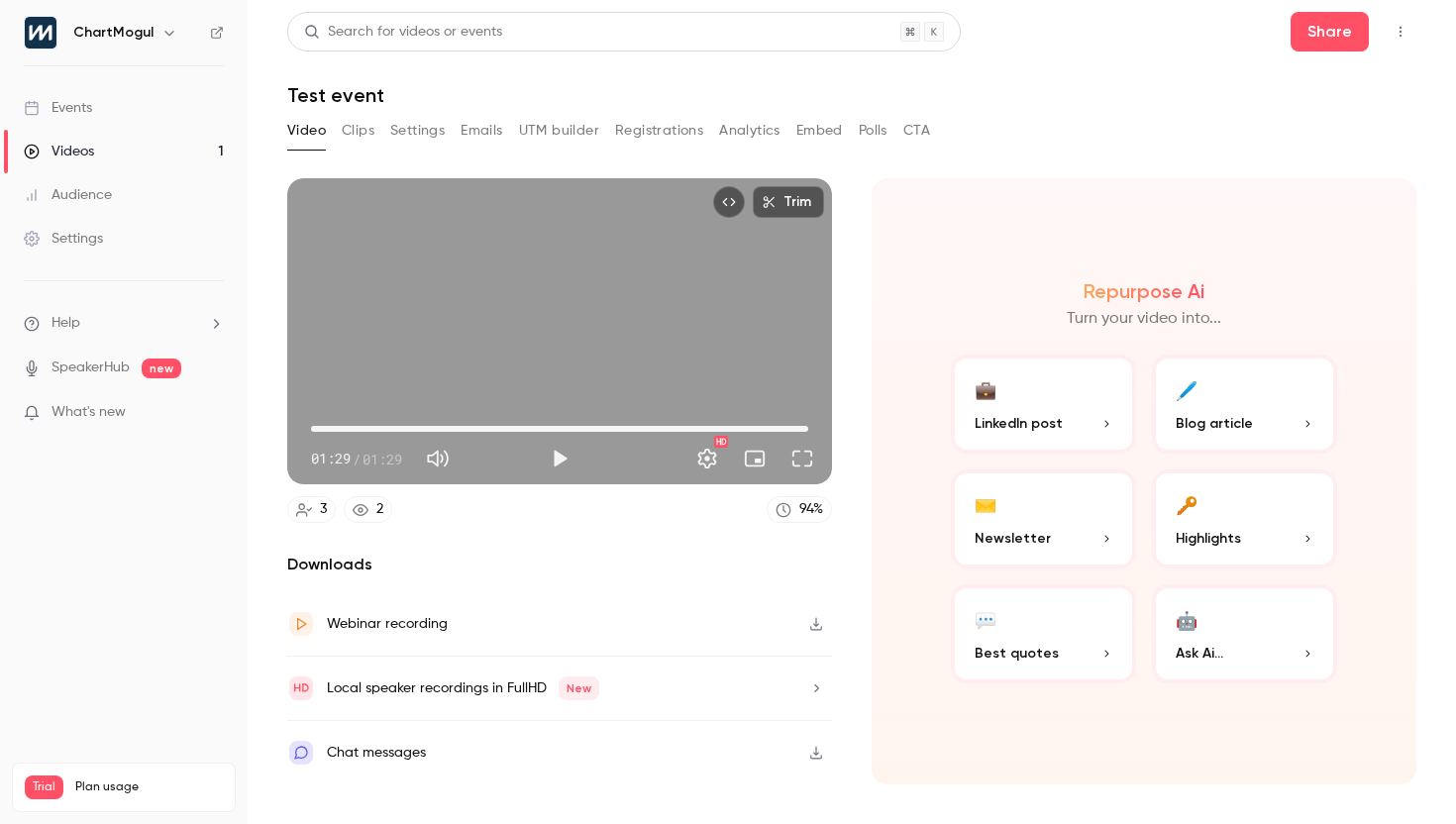drag, startPoint x: 403, startPoint y: 433, endPoint x: 929, endPoint y: 414, distance: 526.34304 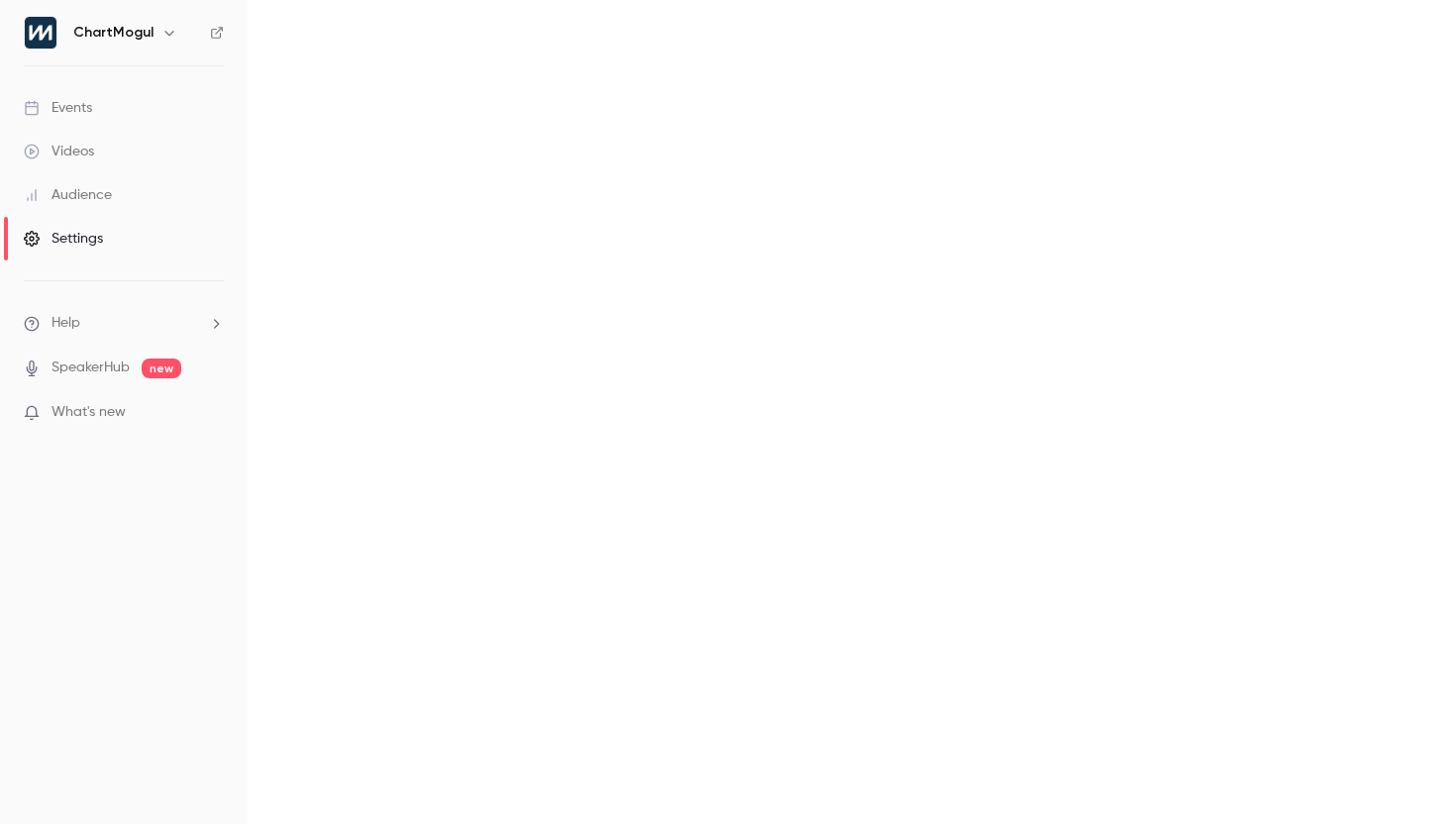scroll, scrollTop: 0, scrollLeft: 0, axis: both 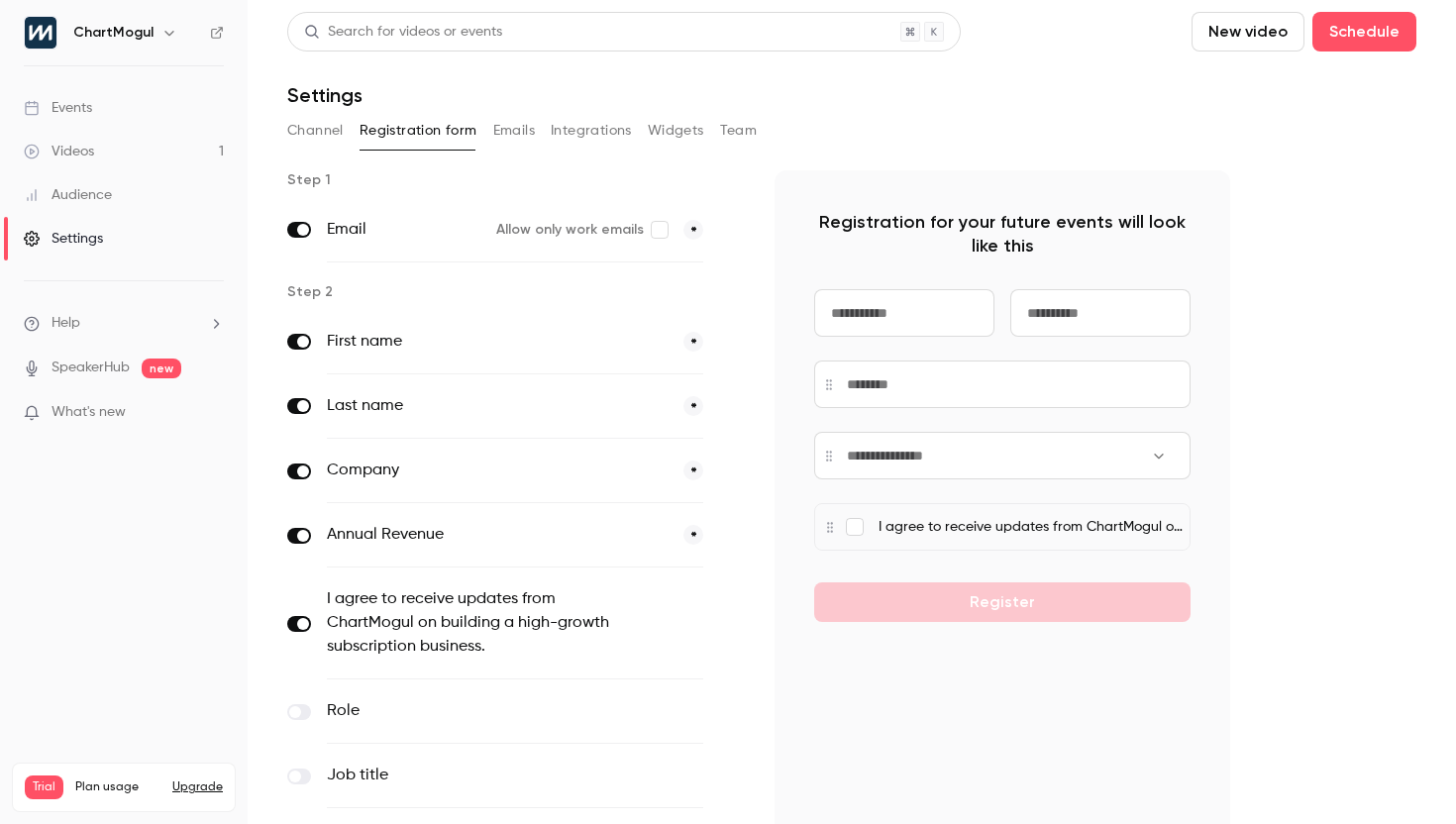 click on "Channel" at bounding box center (315, 131) 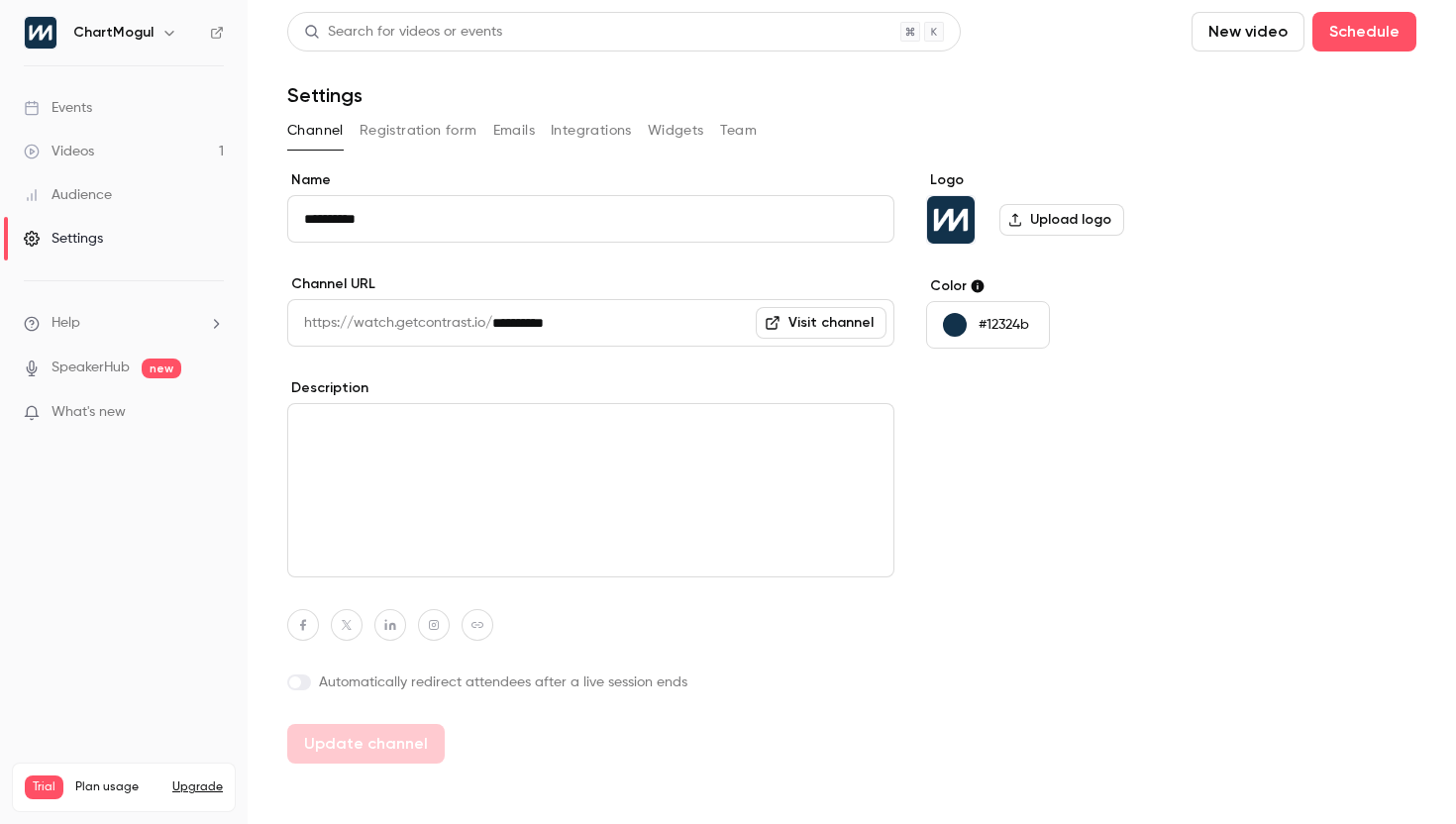 click on "Registration form" at bounding box center [418, 131] 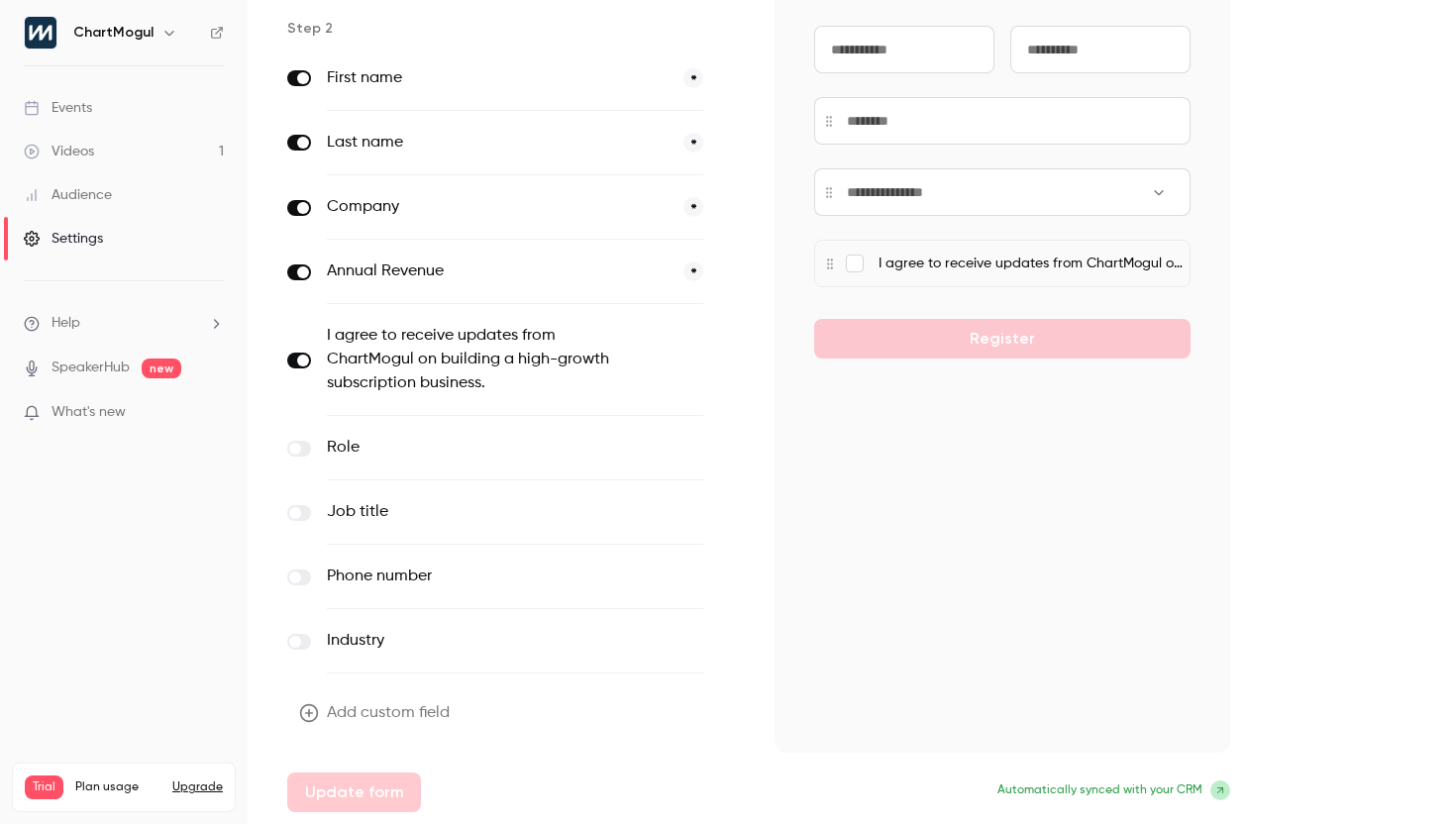 scroll, scrollTop: 193, scrollLeft: 0, axis: vertical 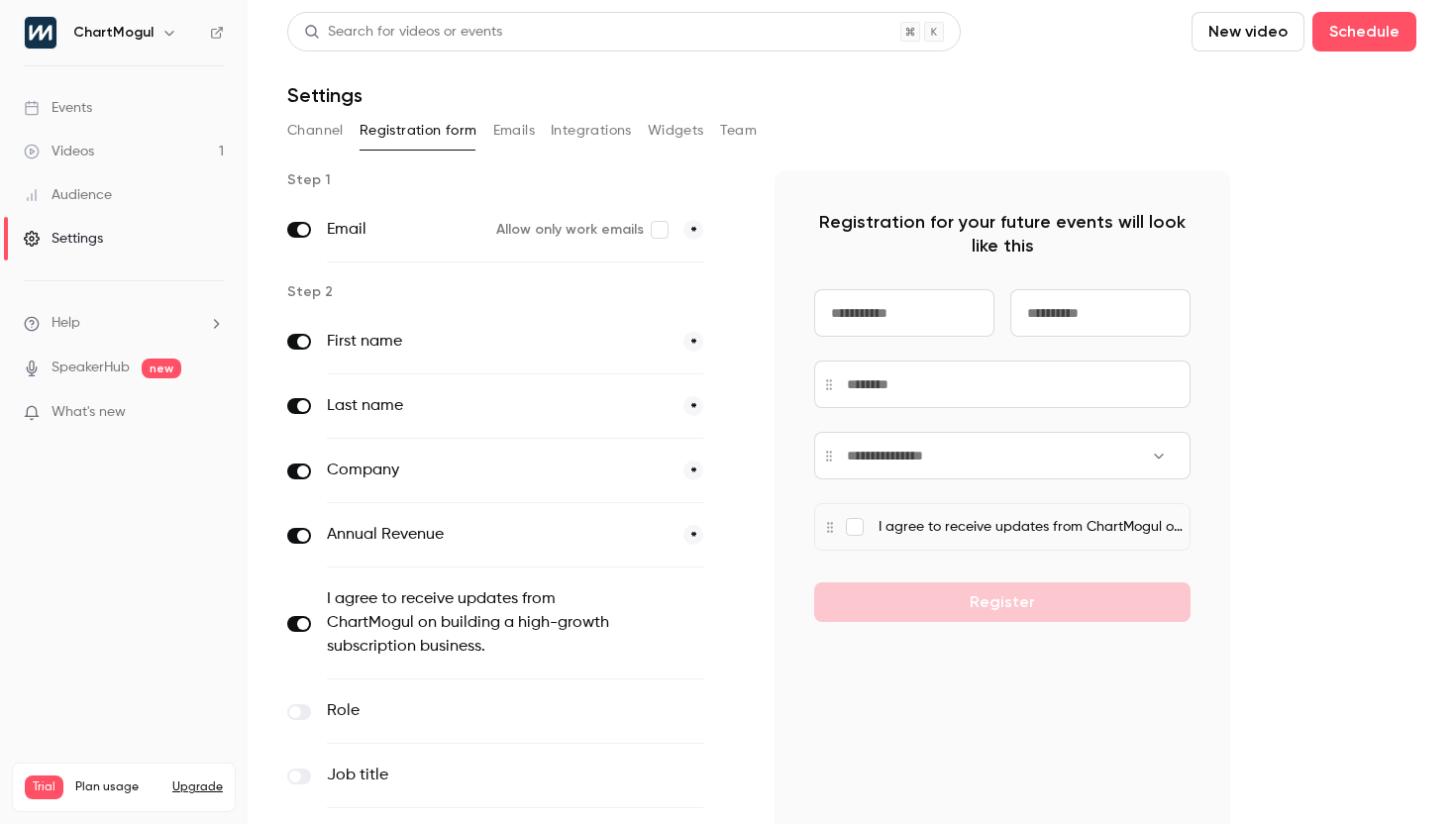 click on "Channel" at bounding box center [315, 131] 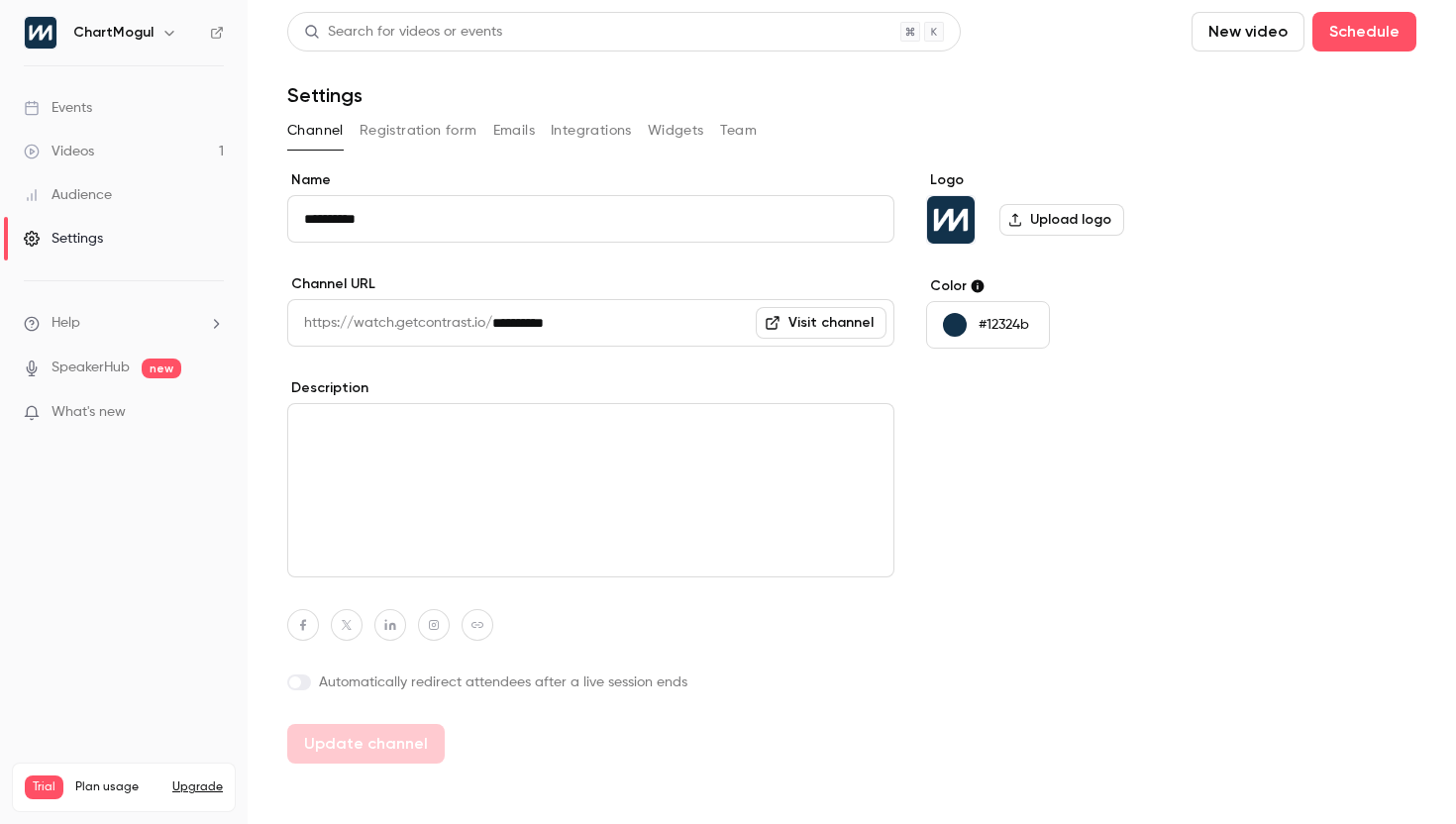 click at bounding box center (299, 682) 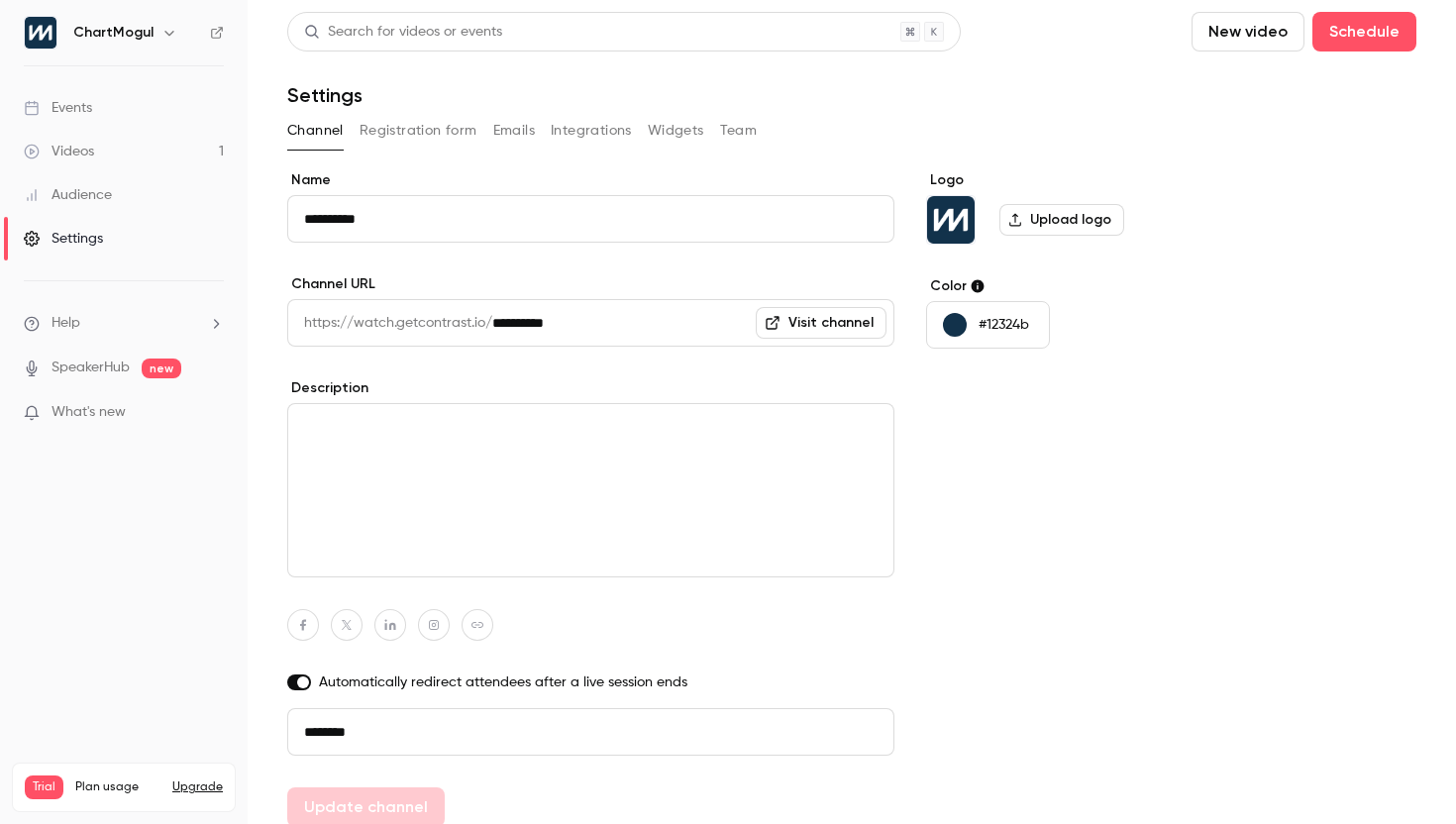 click at bounding box center (299, 682) 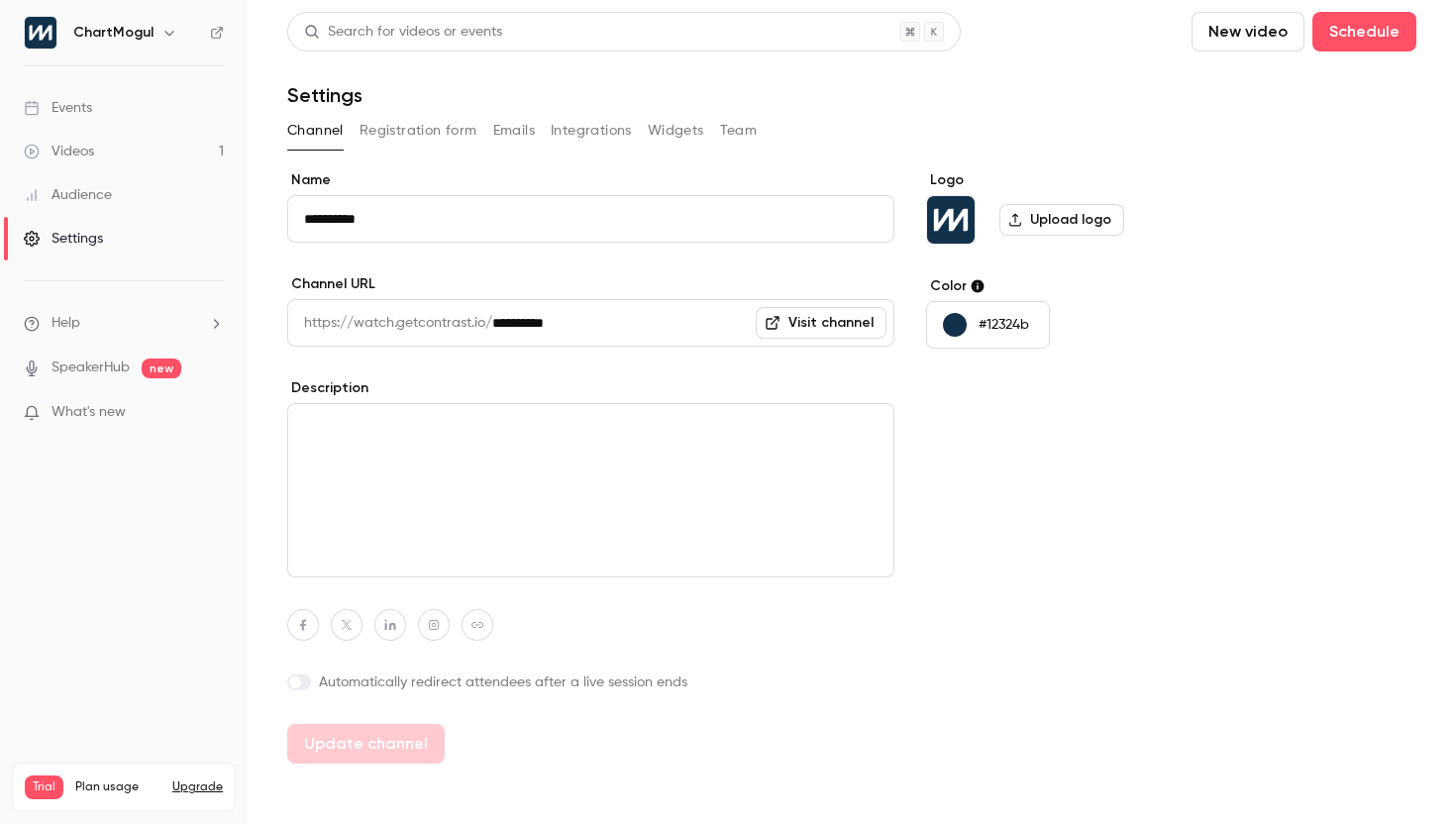 click at bounding box center (295, 682) 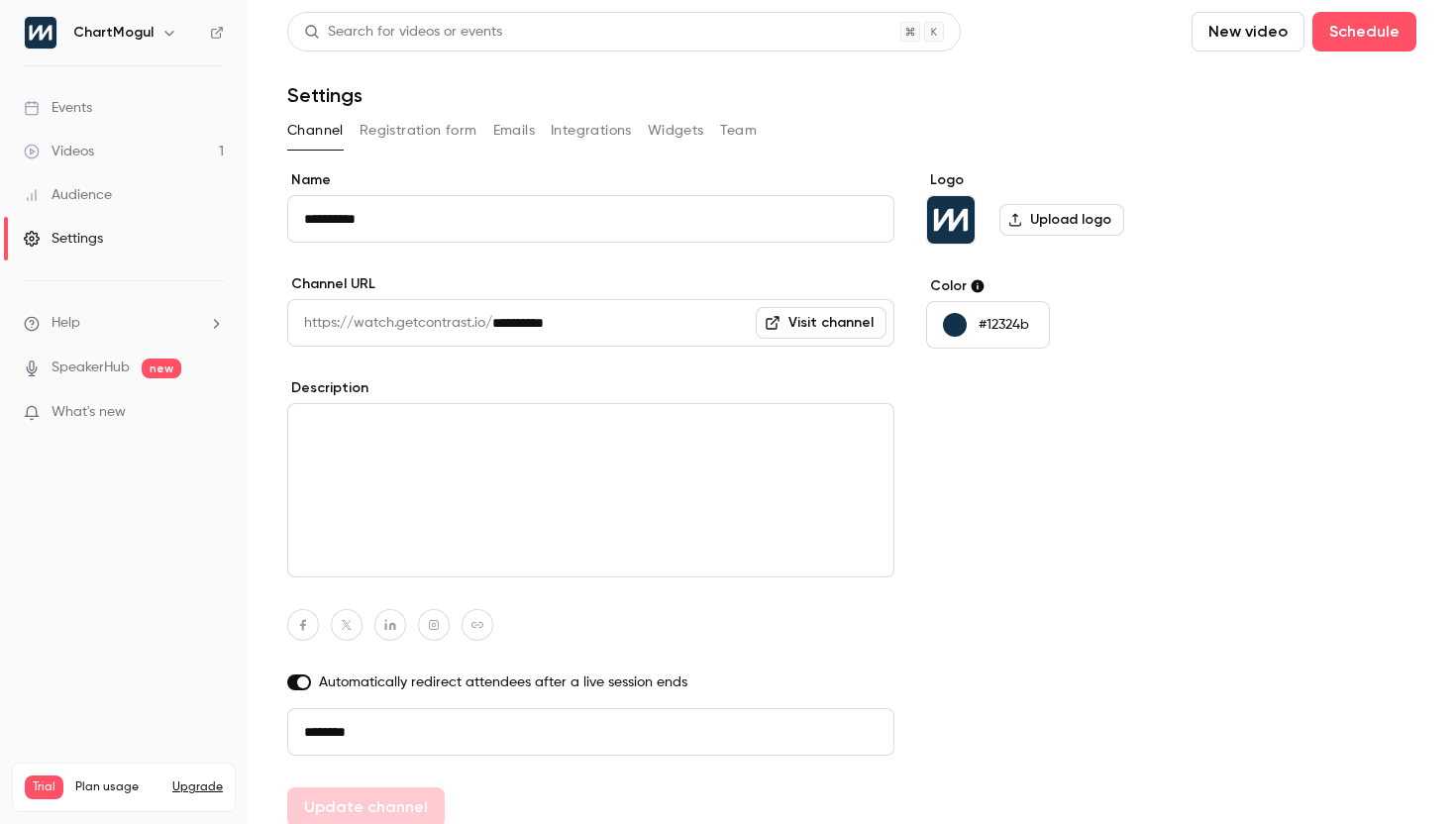 scroll, scrollTop: 15, scrollLeft: 0, axis: vertical 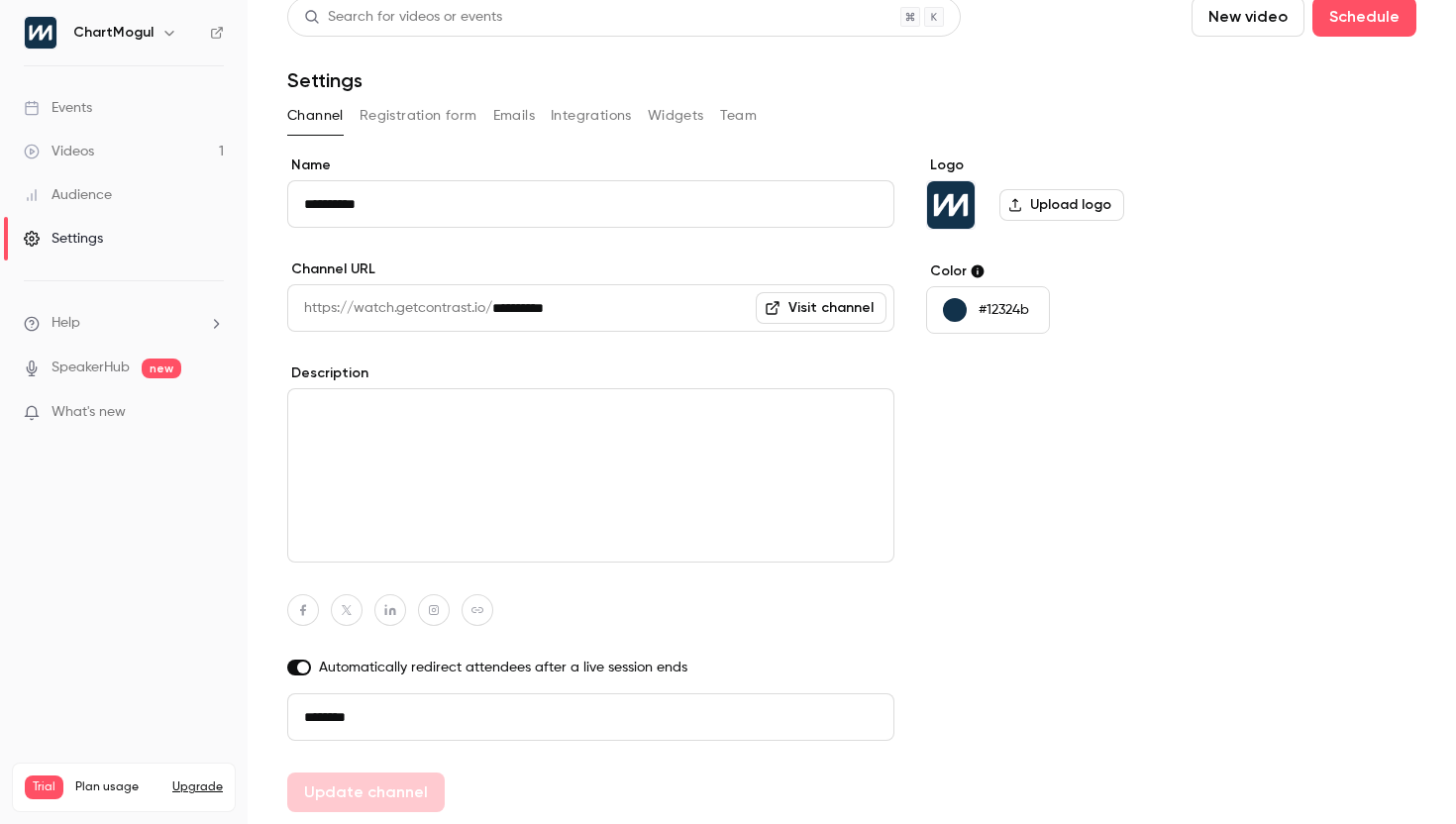 click on "Emails" at bounding box center (514, 116) 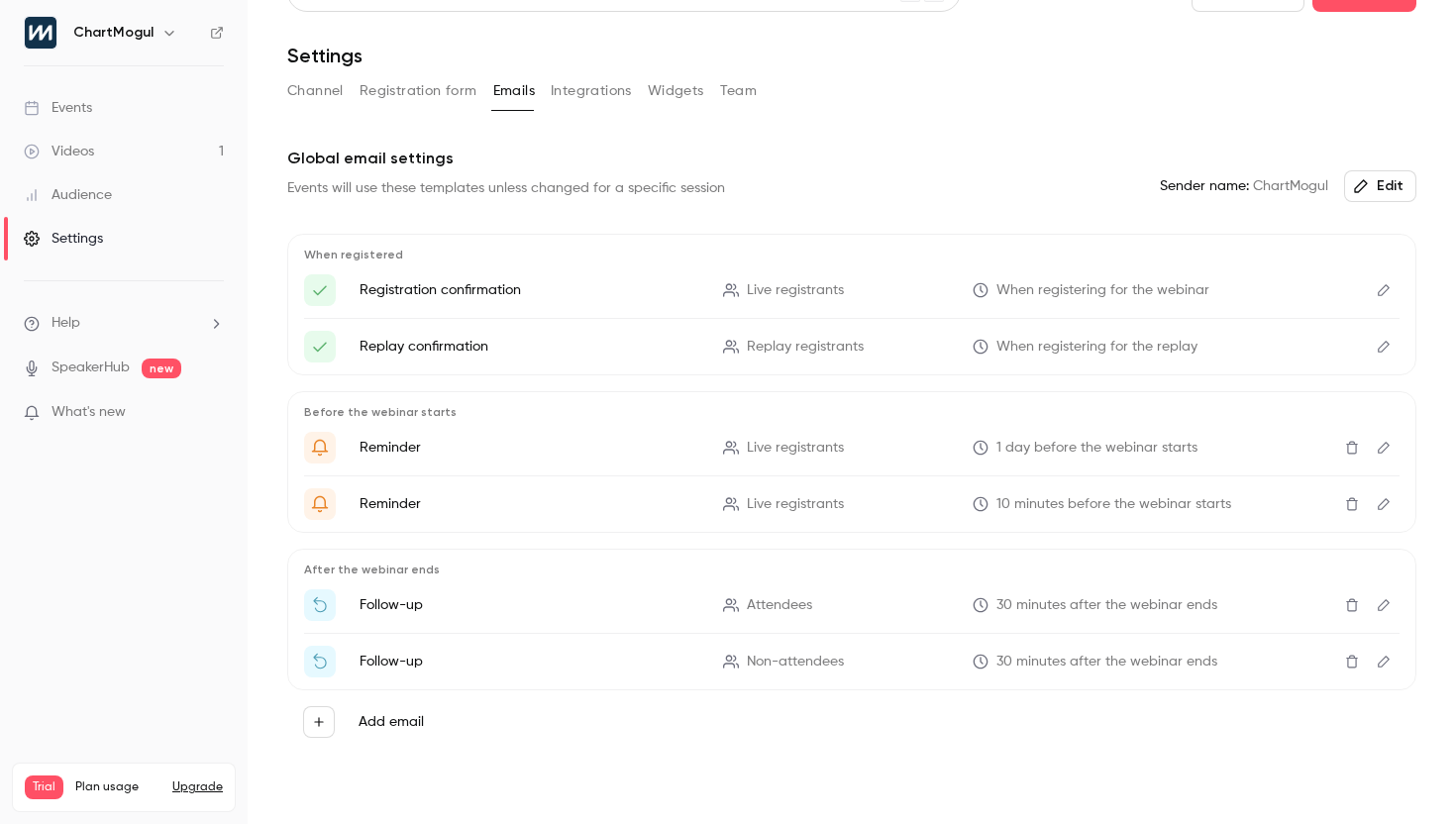 scroll, scrollTop: 52, scrollLeft: 0, axis: vertical 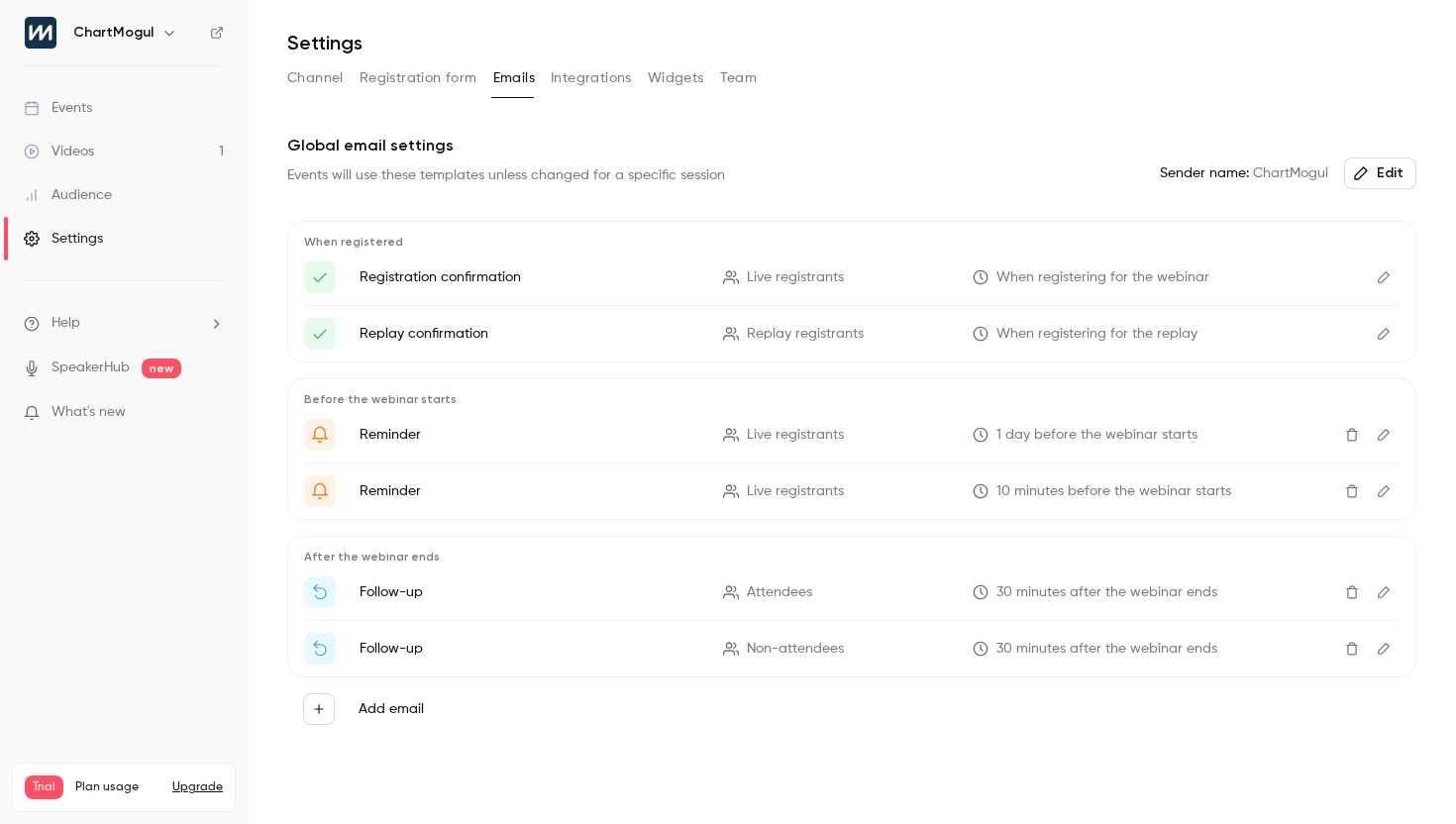 click on "SpeakerHub" at bounding box center [90, 367] 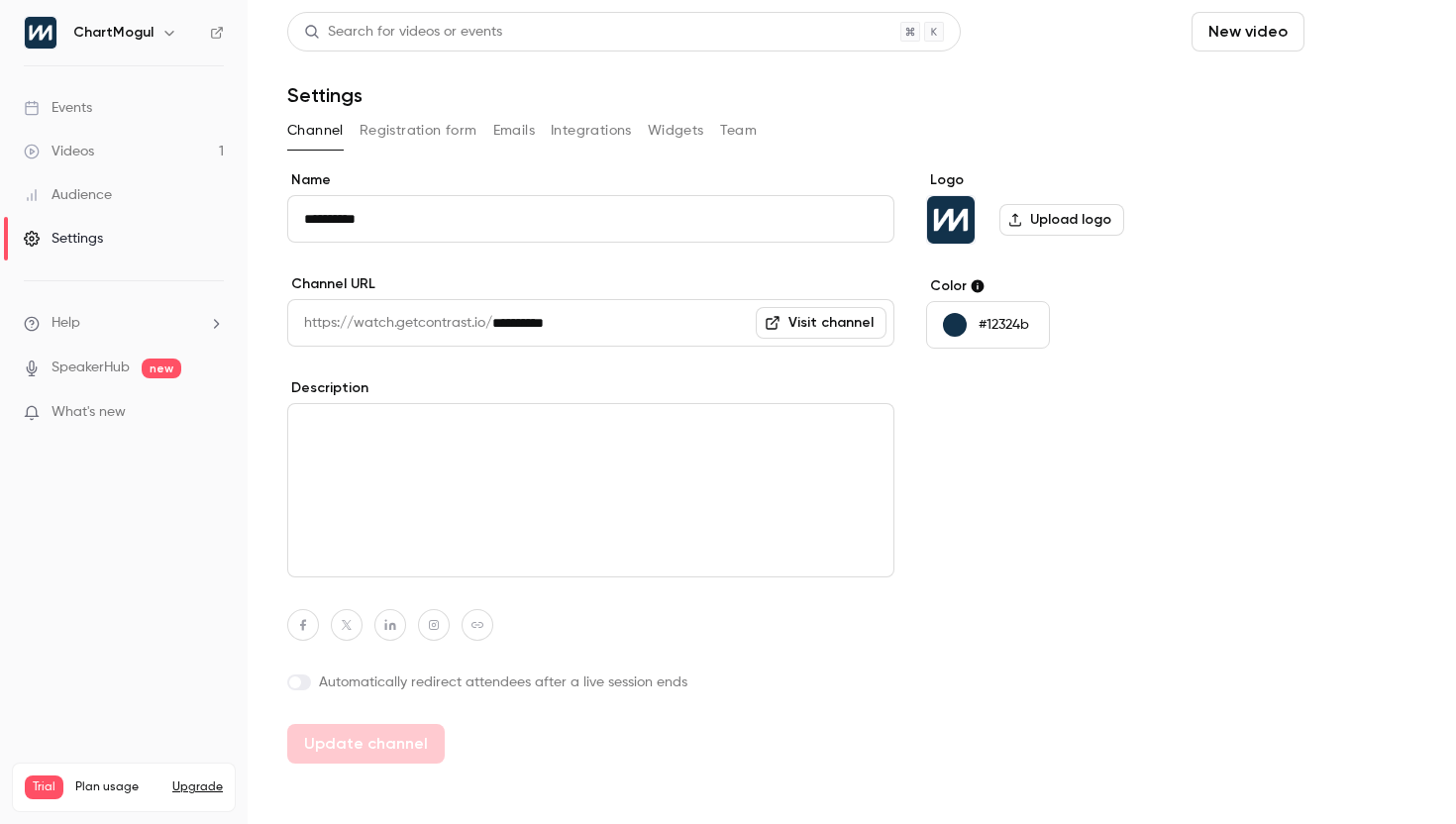 click on "Schedule" at bounding box center [1364, 32] 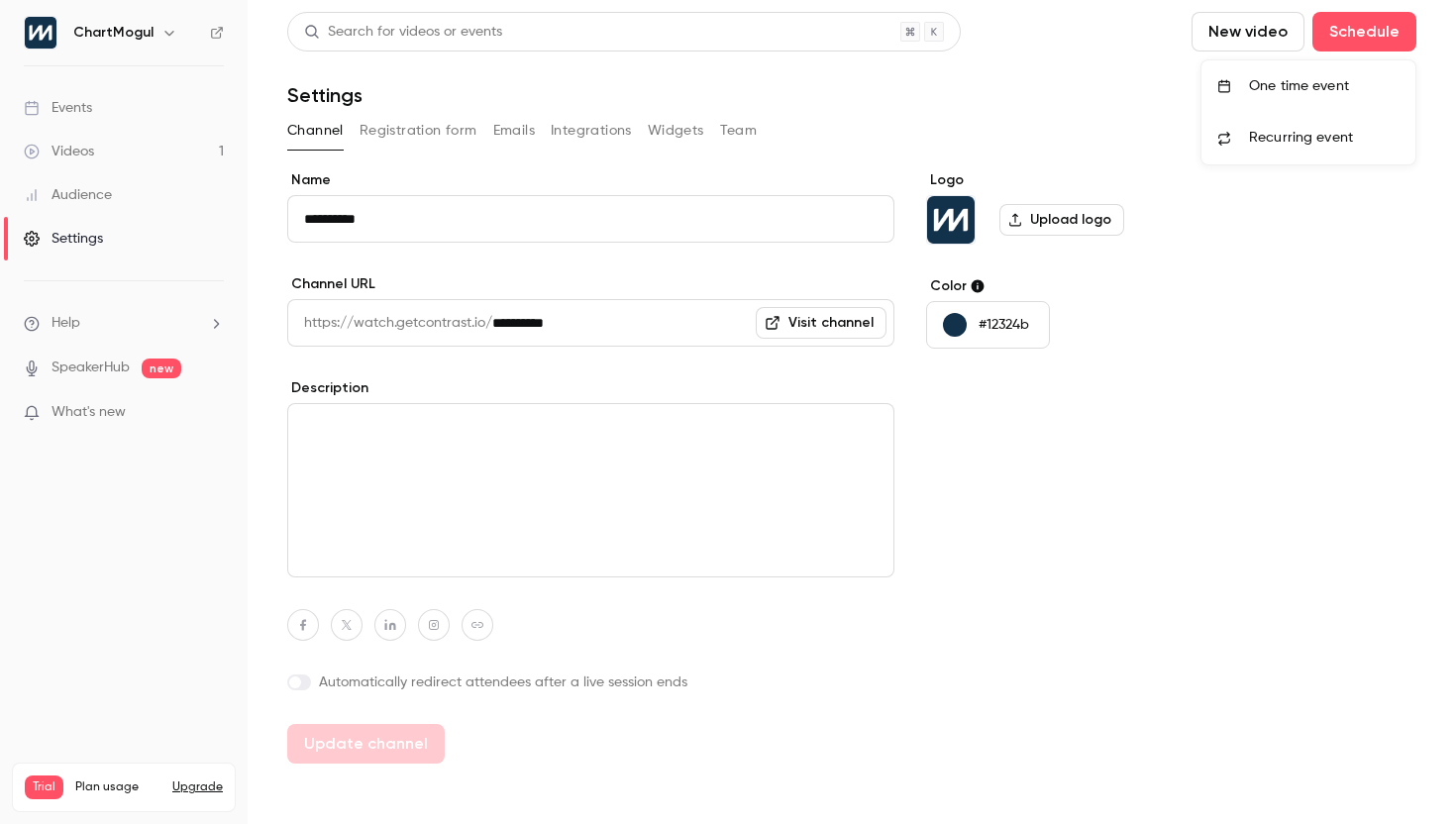 click on "One time event" at bounding box center [1324, 86] 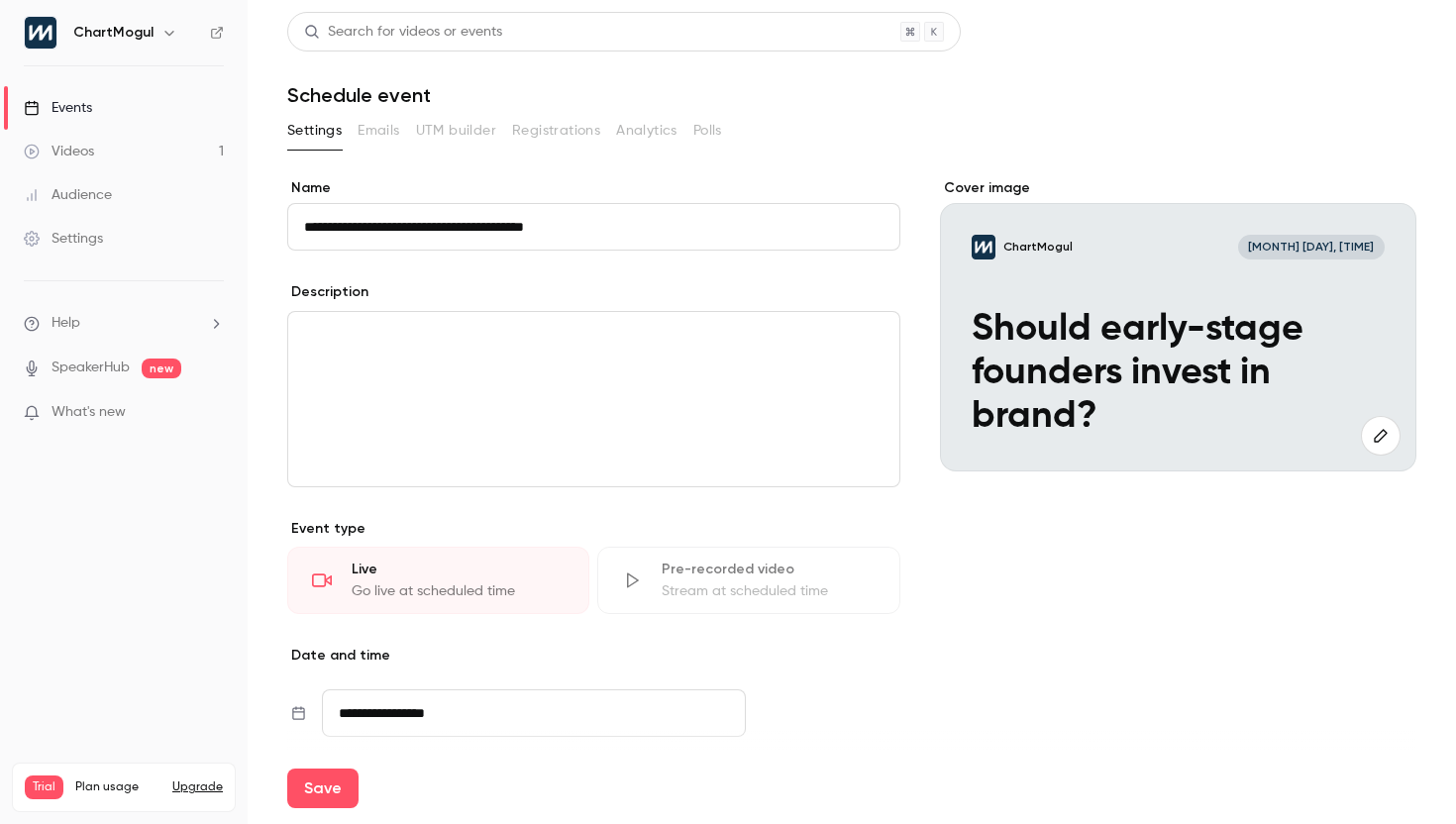 type on "**********" 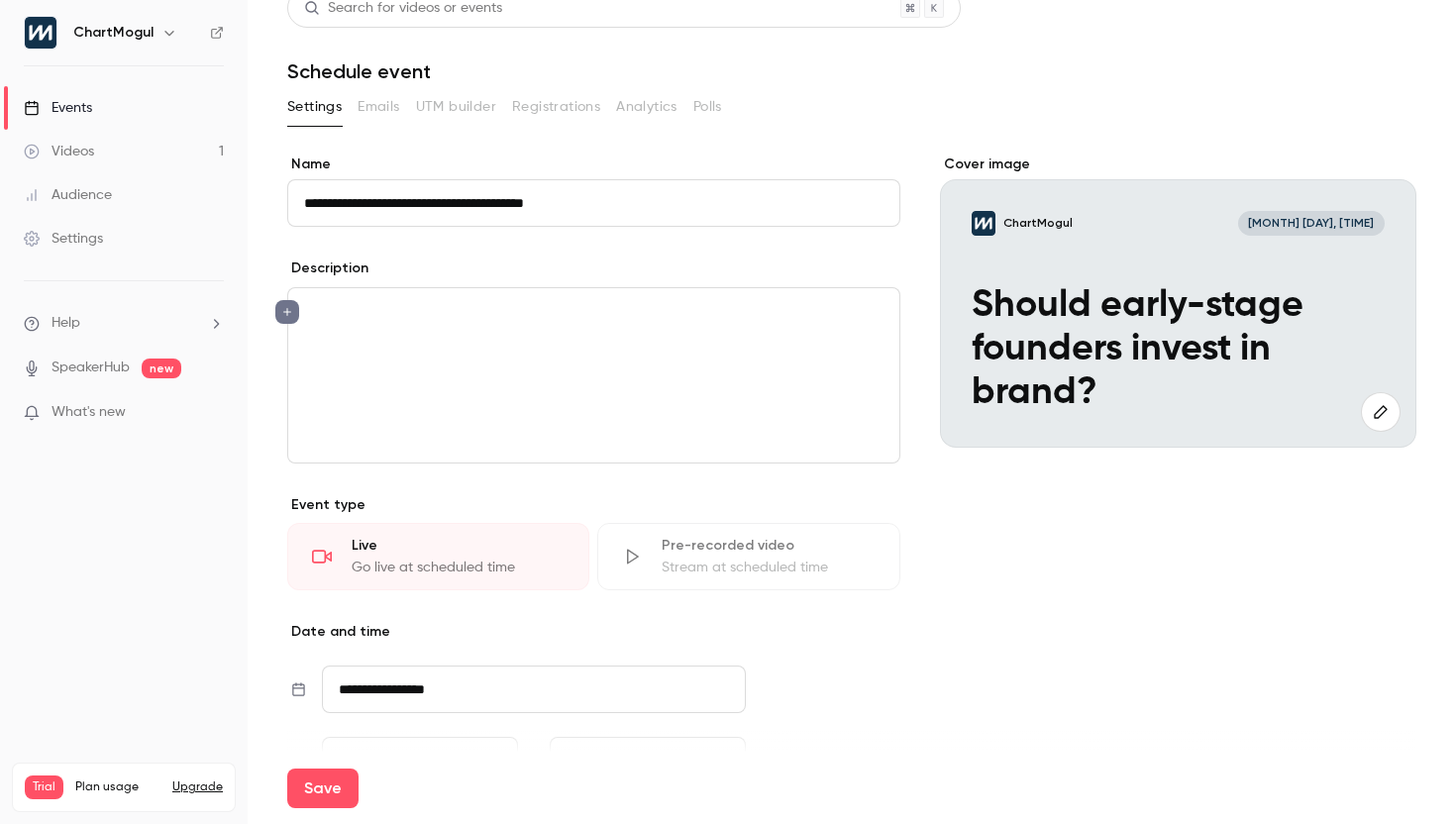 scroll, scrollTop: 0, scrollLeft: 0, axis: both 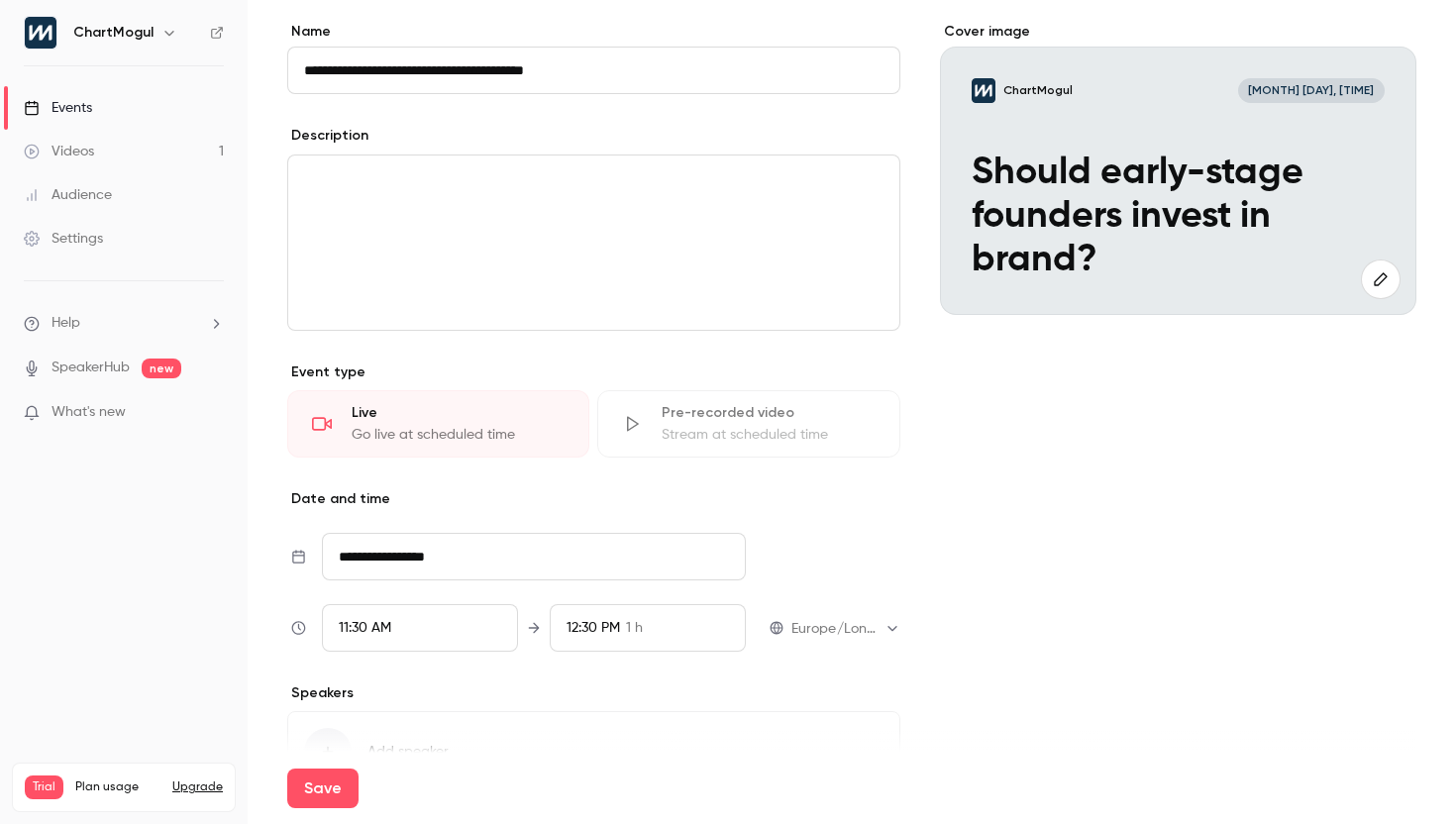 click on "**********" at bounding box center (534, 557) 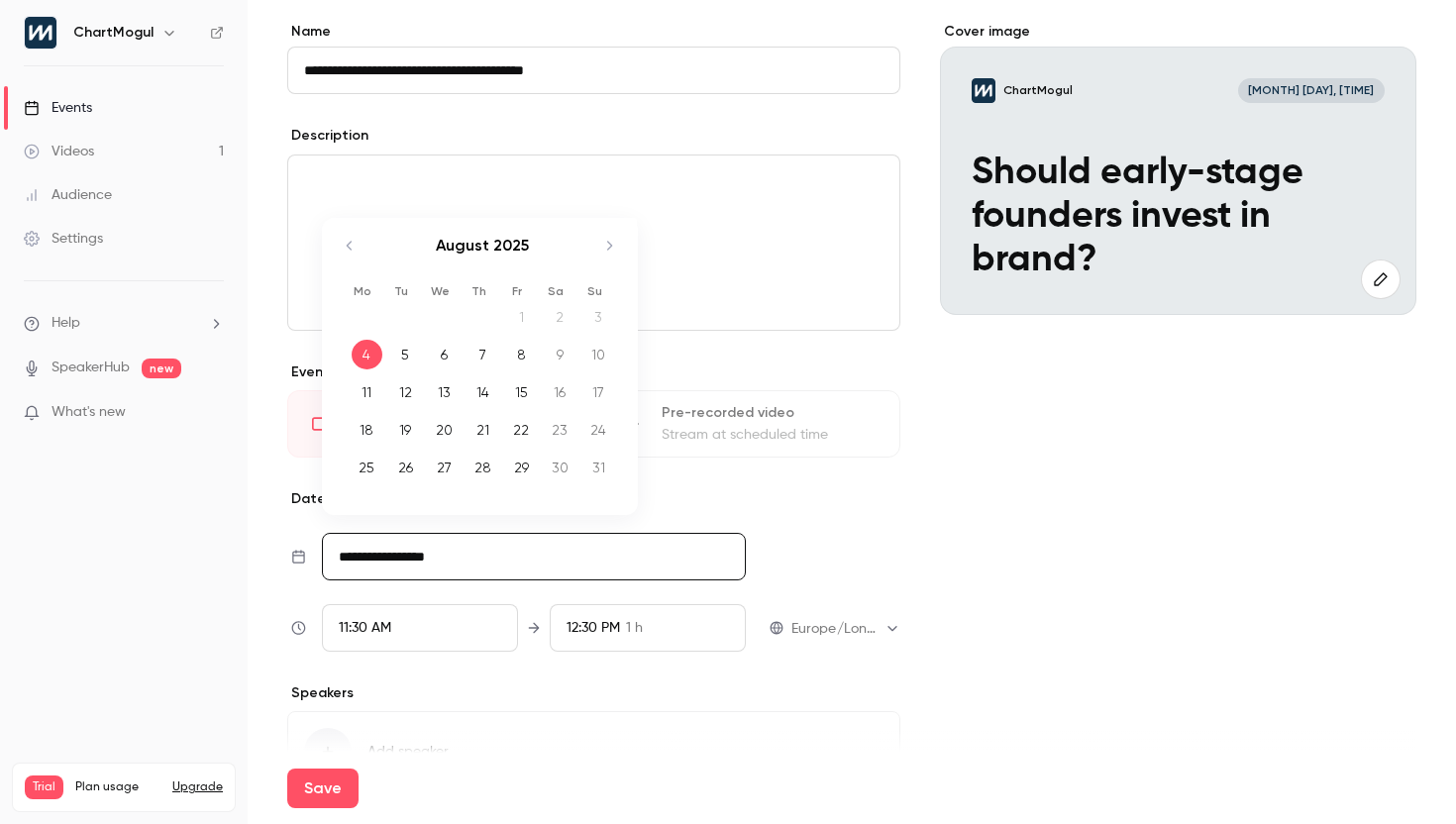 click 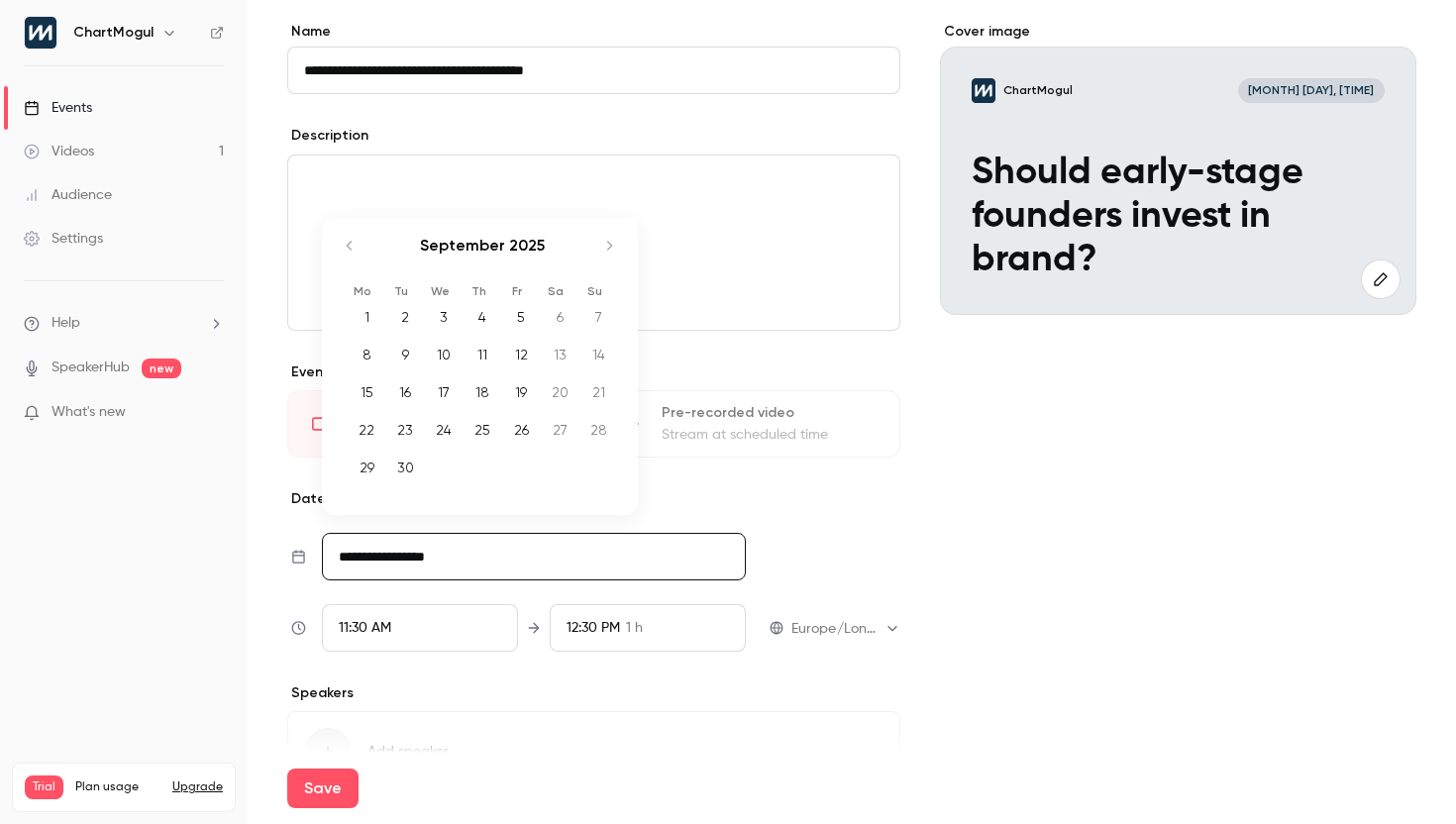 click on "16" at bounding box center [405, 392] 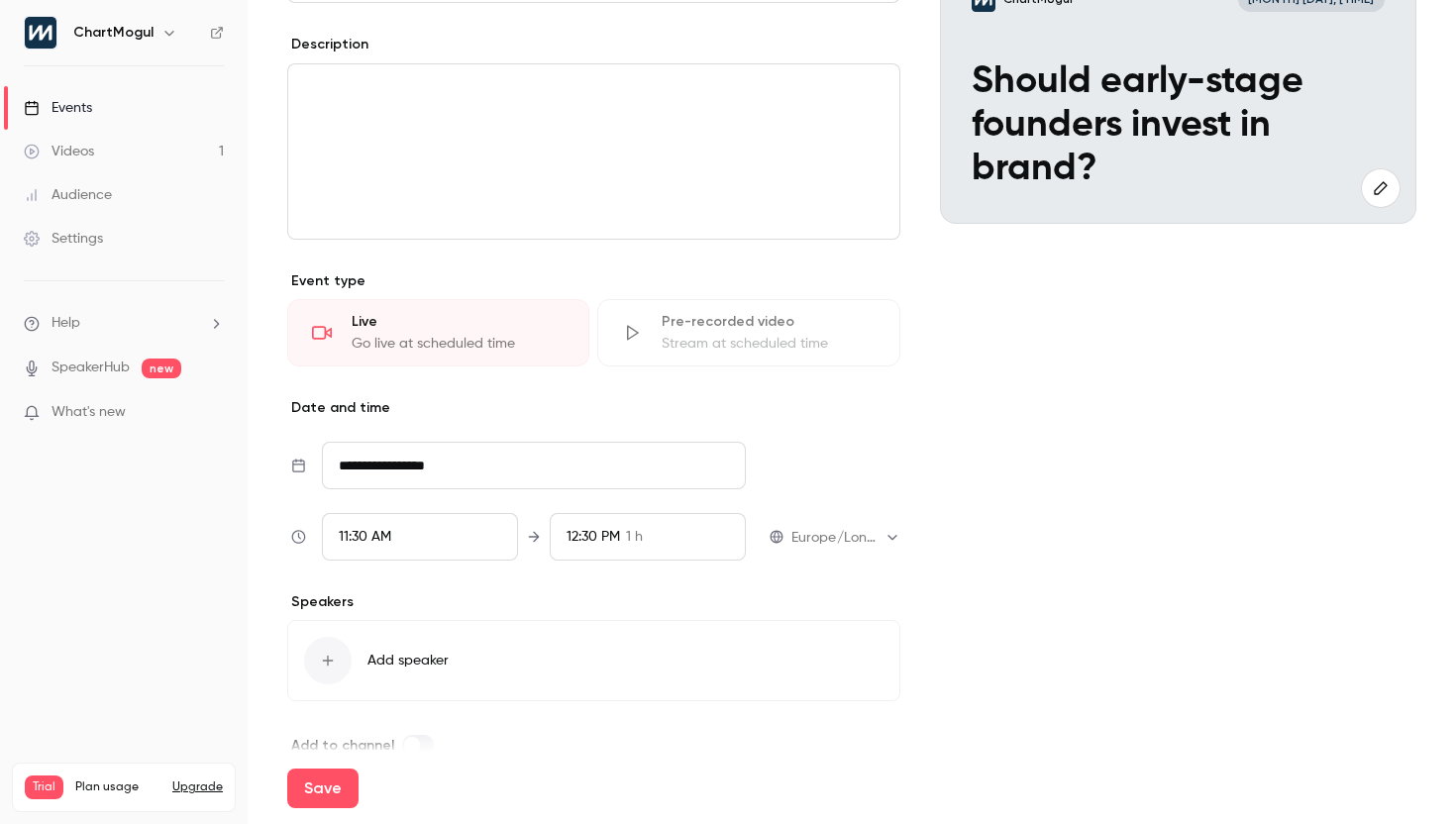 scroll, scrollTop: 277, scrollLeft: 0, axis: vertical 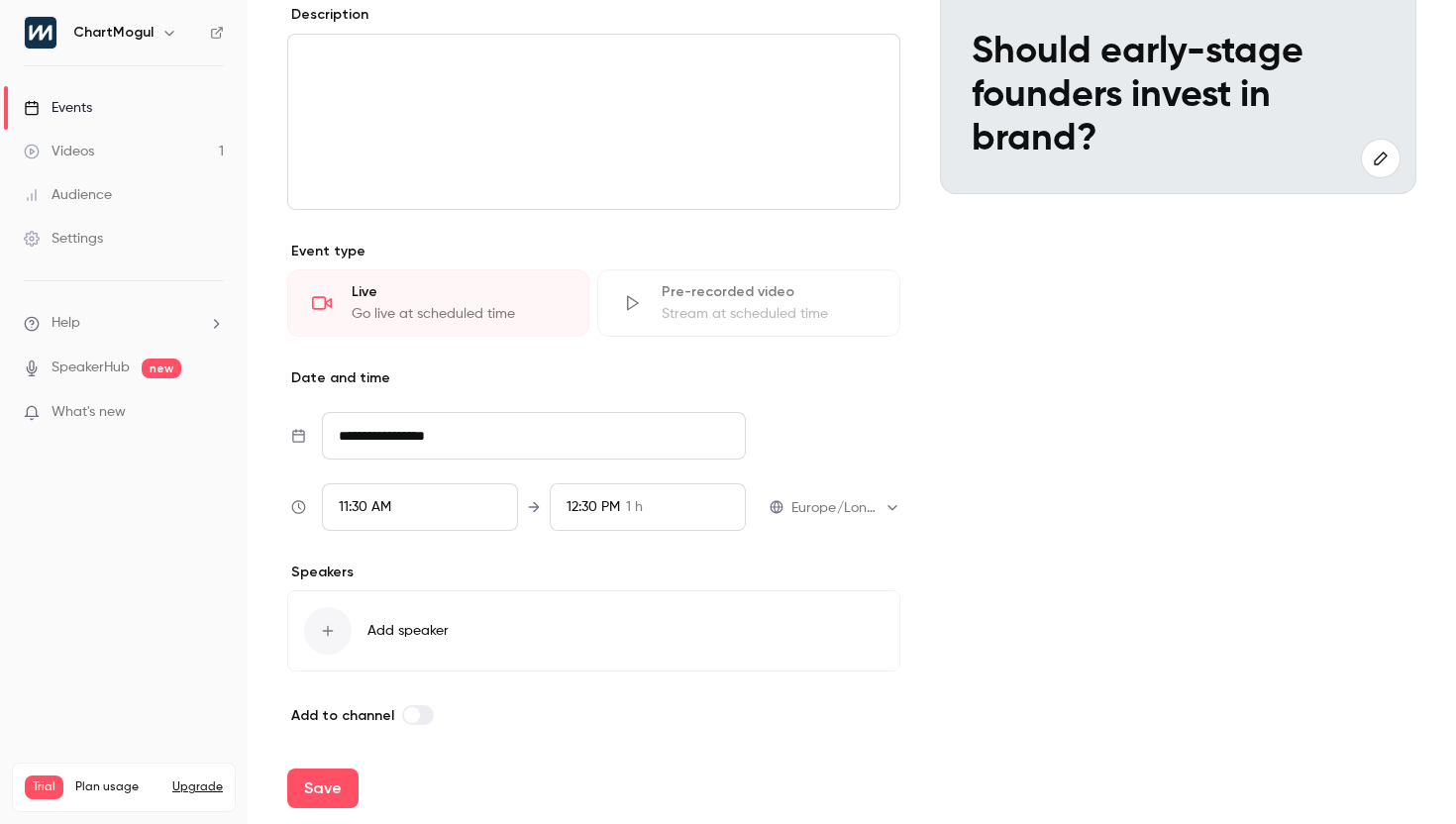 click on "11:30 AM" at bounding box center (420, 507) 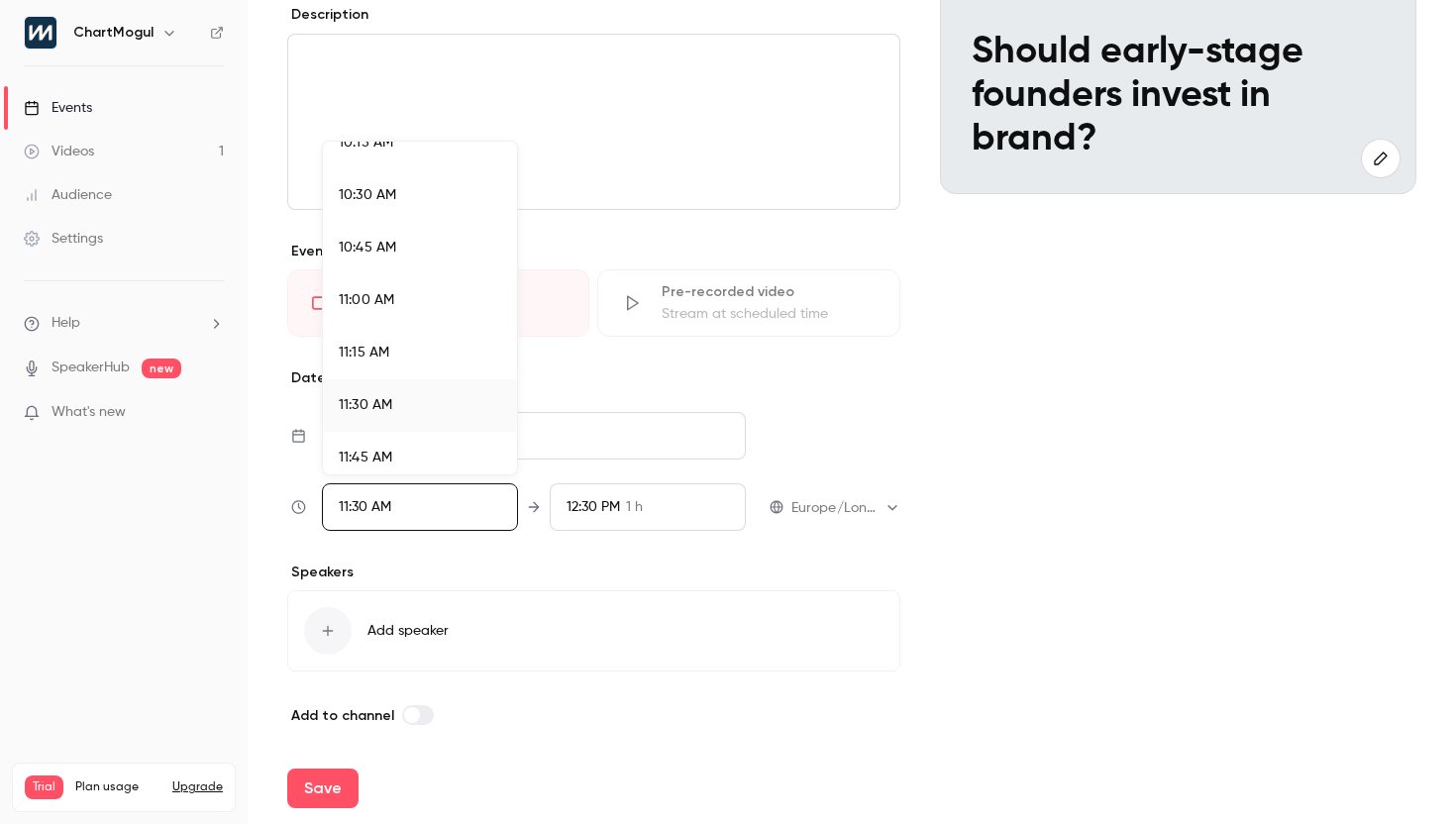 scroll, scrollTop: 2096, scrollLeft: 0, axis: vertical 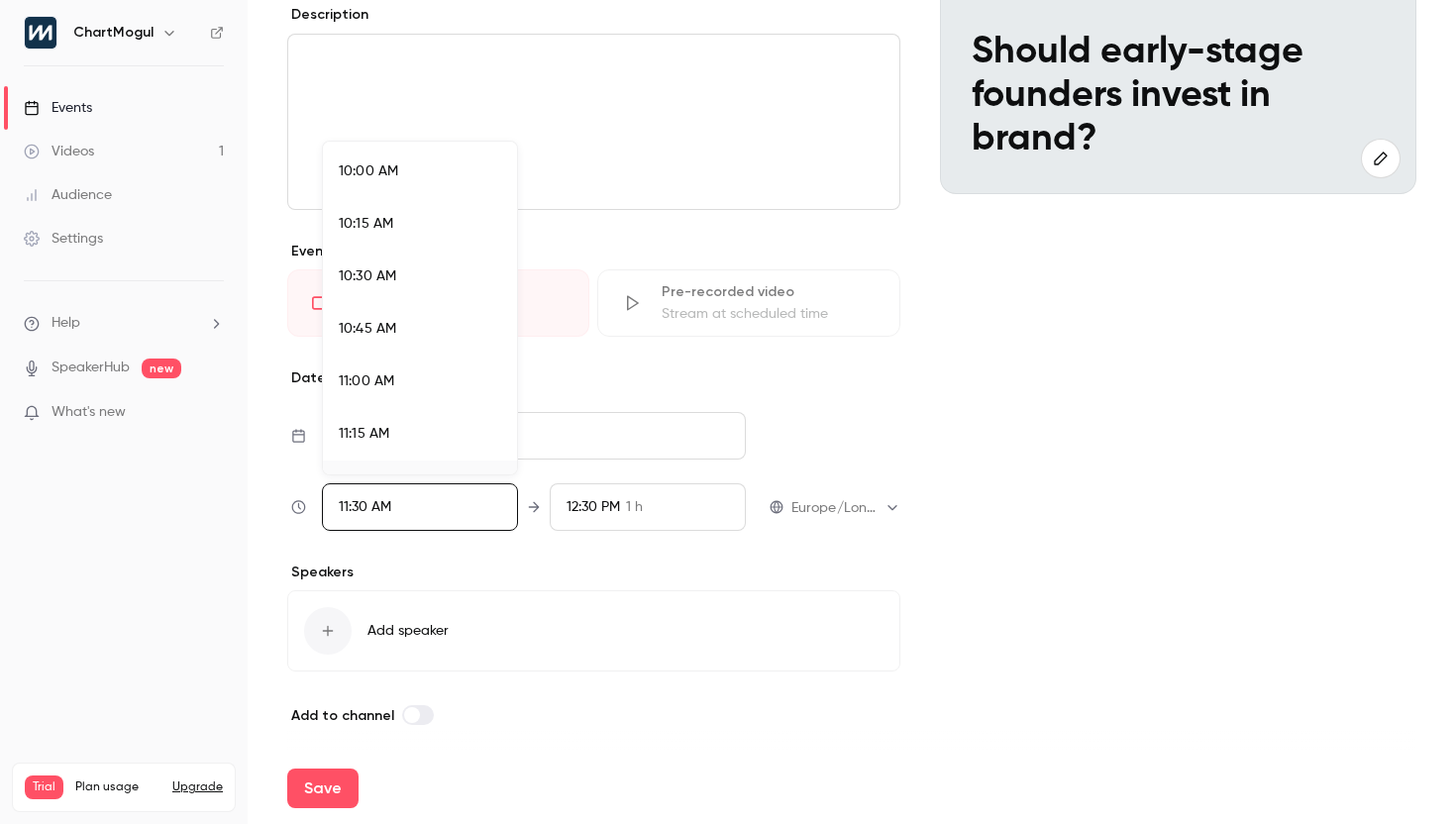 click at bounding box center (728, 412) 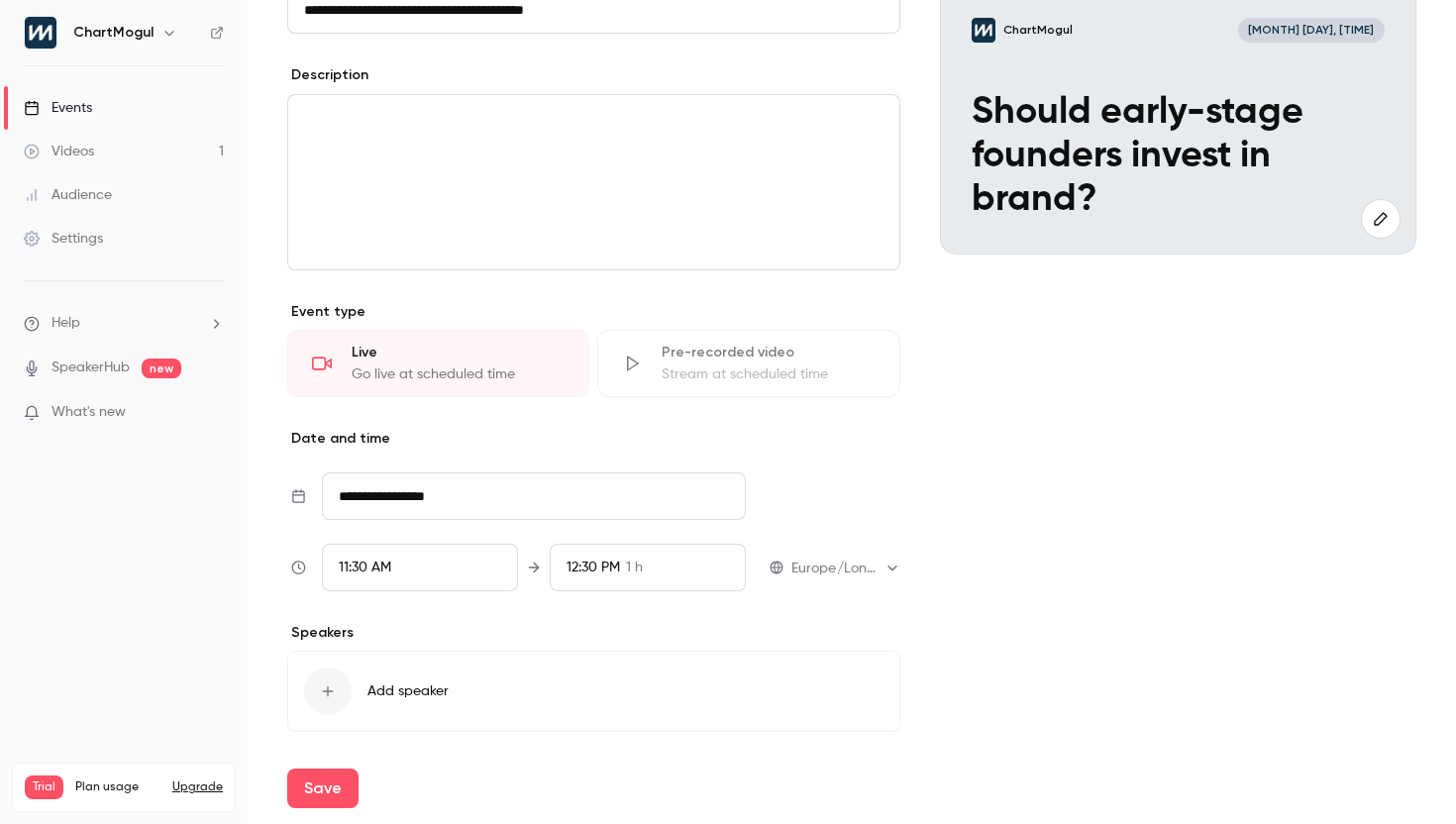 scroll, scrollTop: 110, scrollLeft: 0, axis: vertical 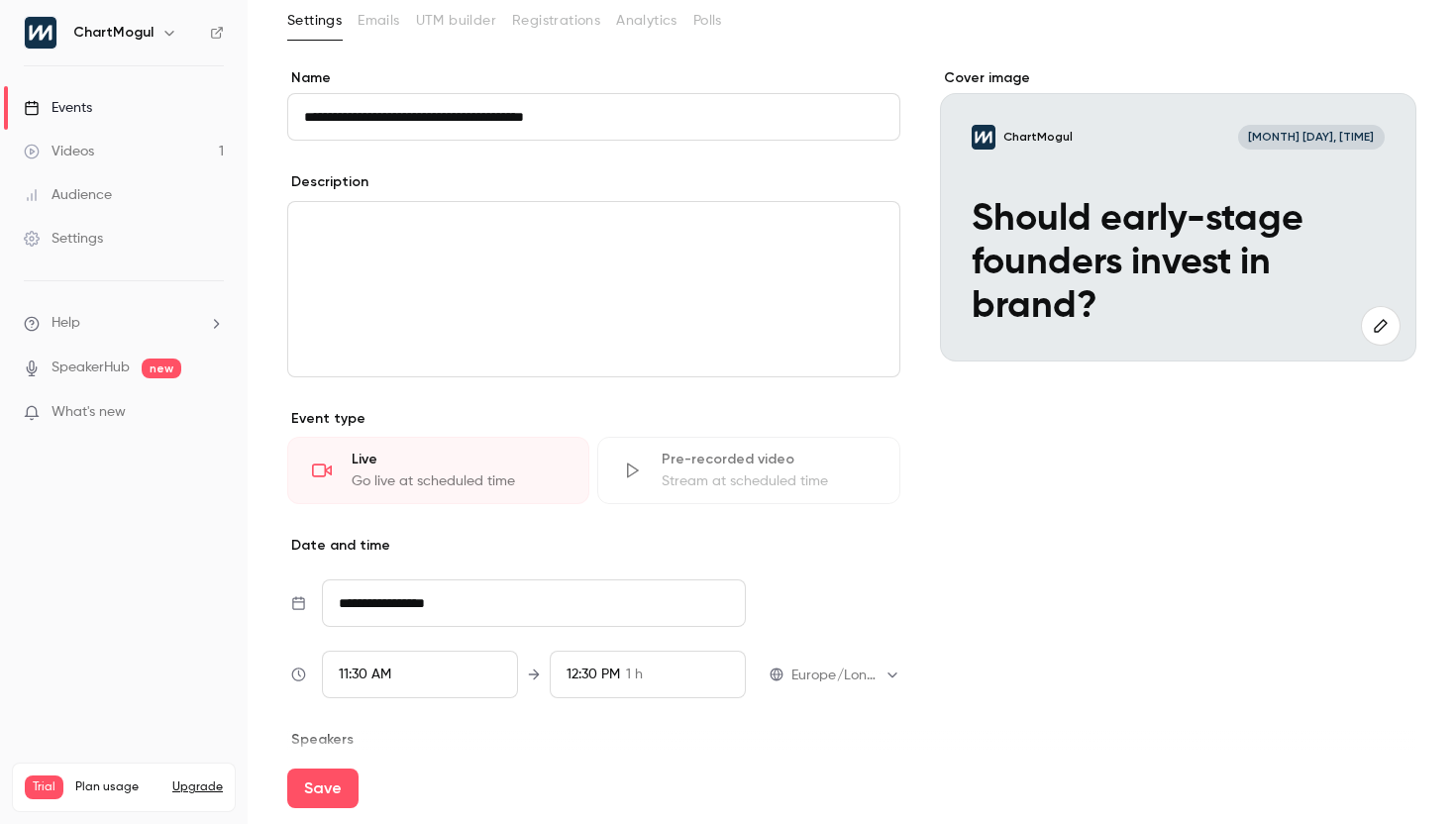 click on "Description" at bounding box center [593, 274] 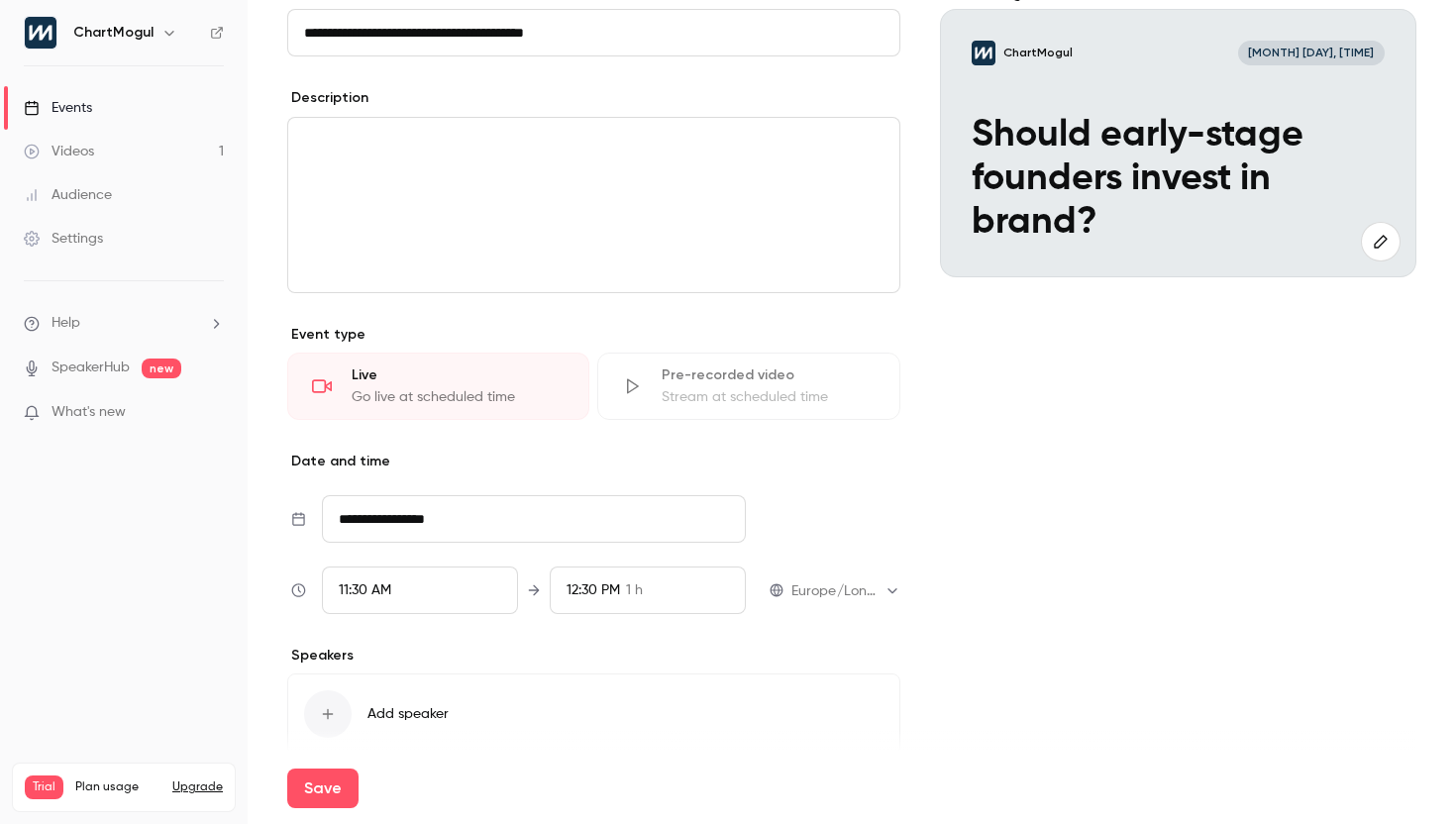 scroll, scrollTop: 283, scrollLeft: 0, axis: vertical 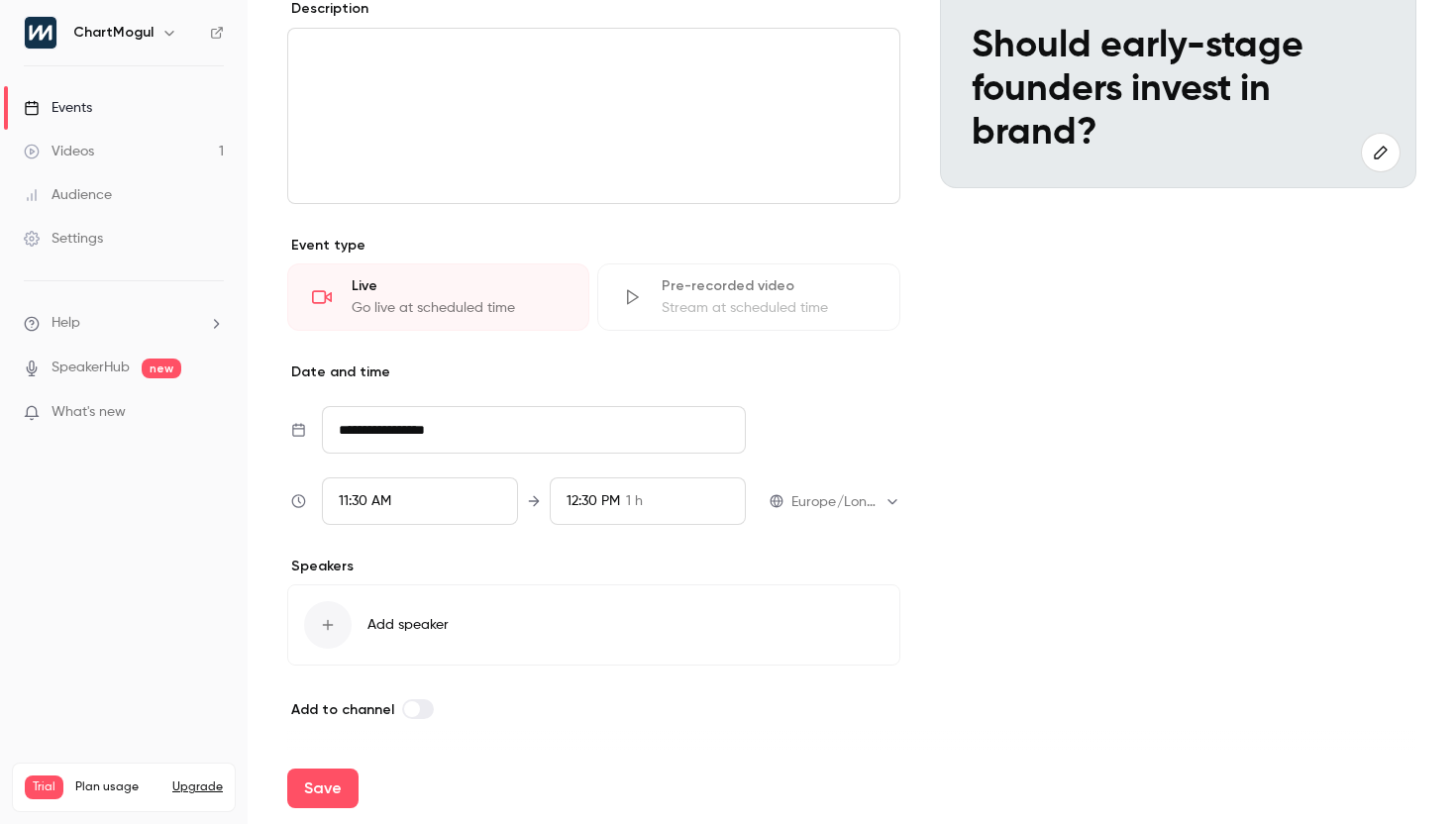 click at bounding box center [328, 625] 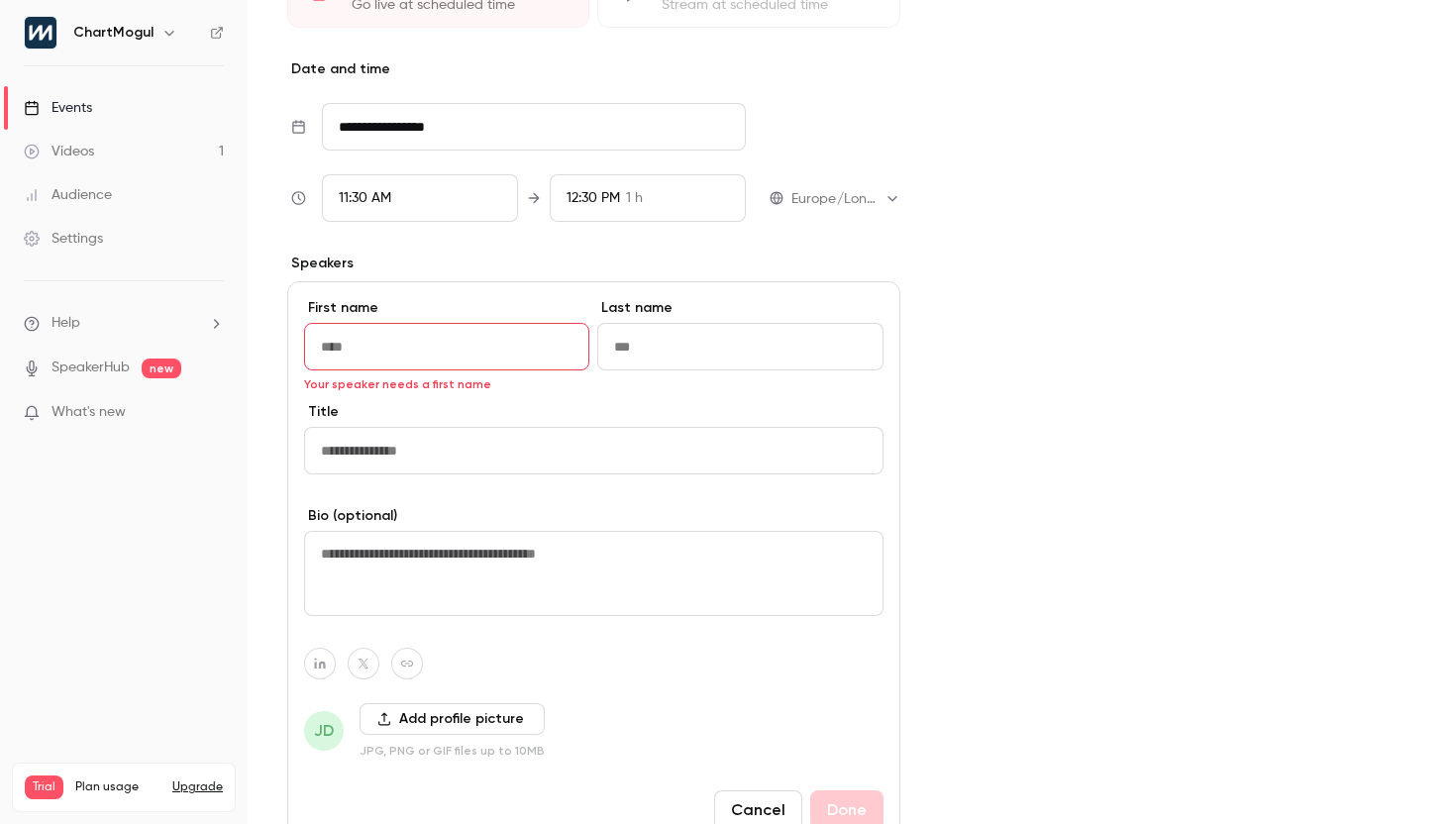 scroll, scrollTop: 492, scrollLeft: 0, axis: vertical 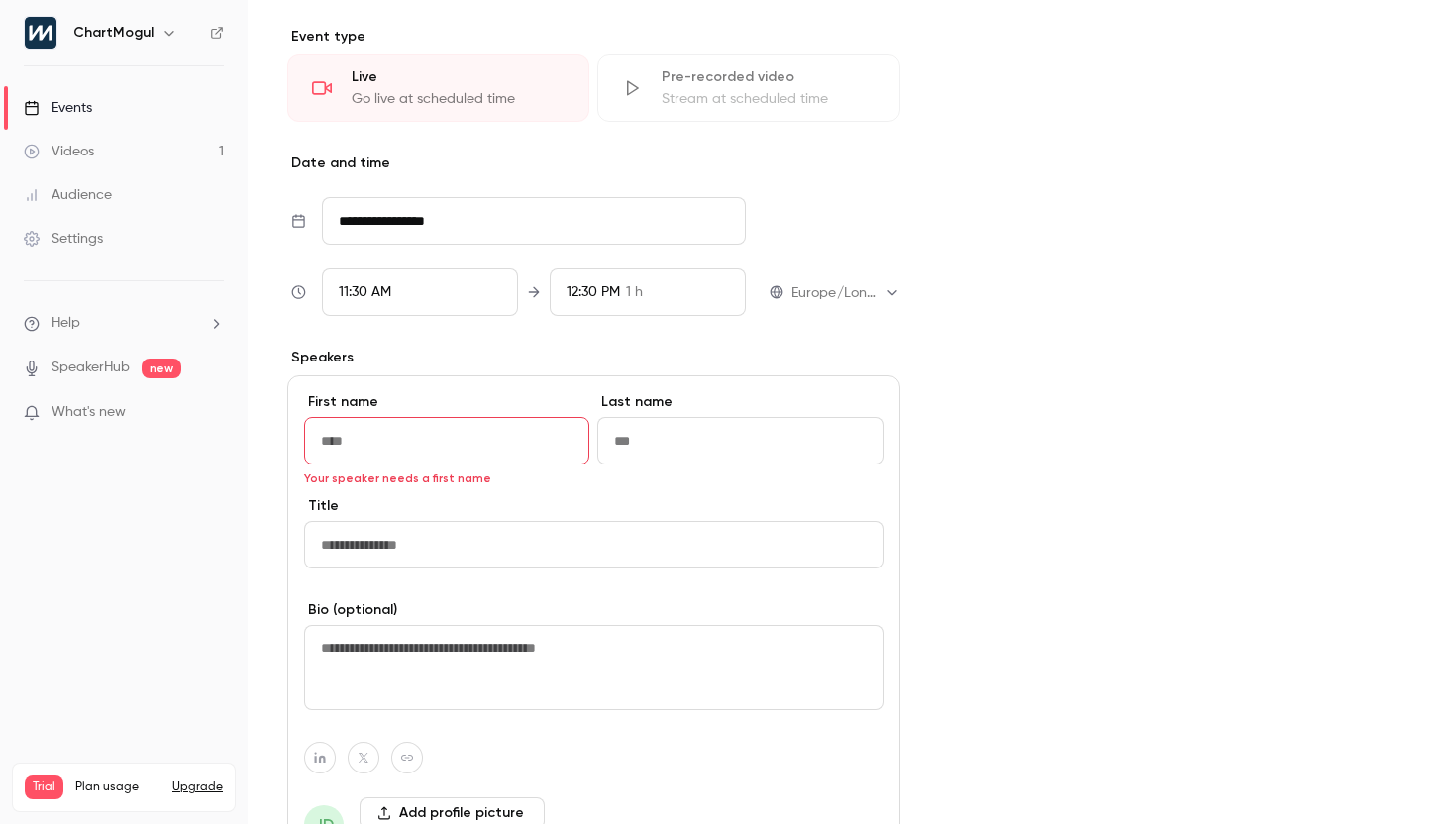 click at bounding box center [447, 441] 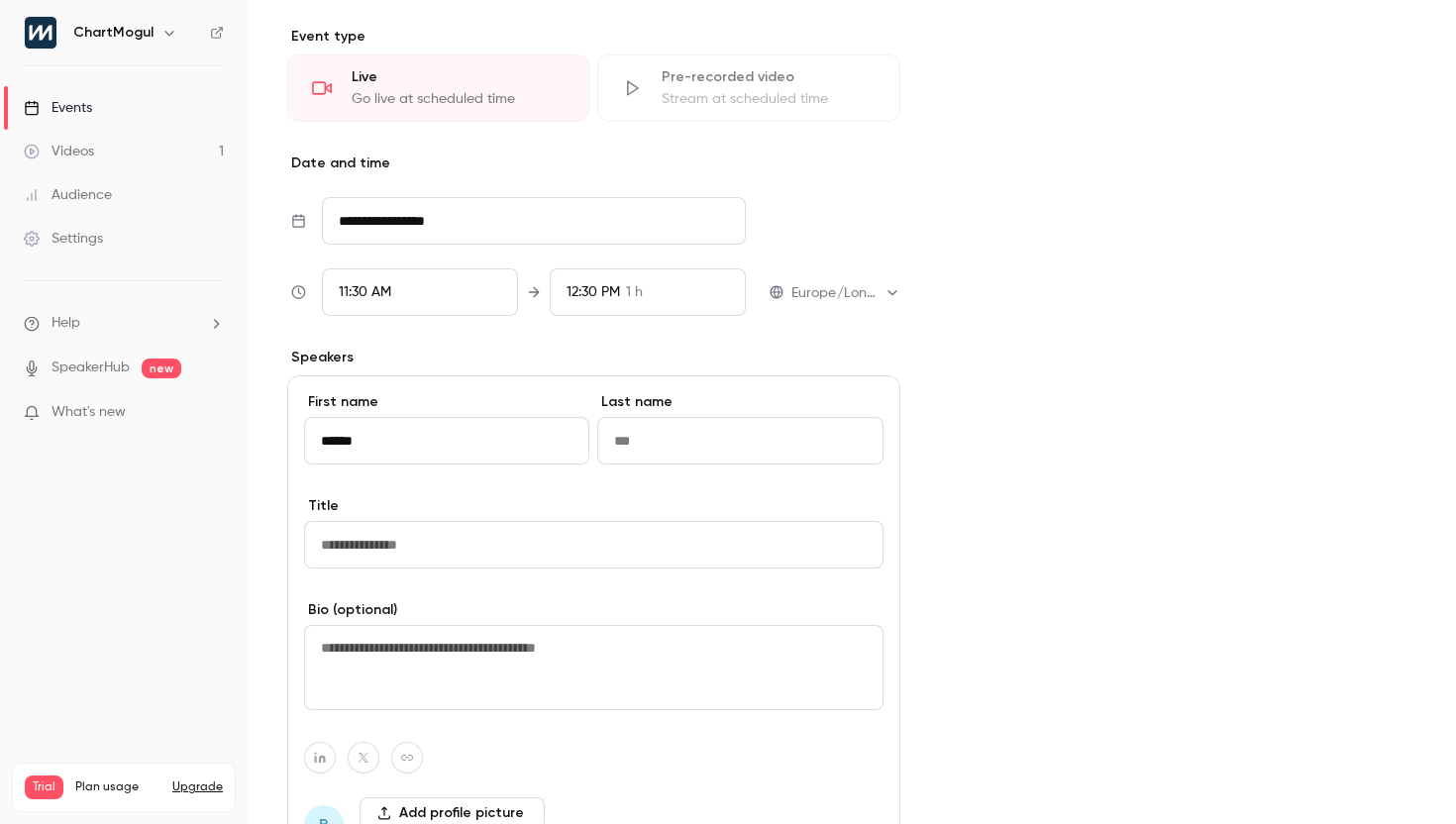 type on "******" 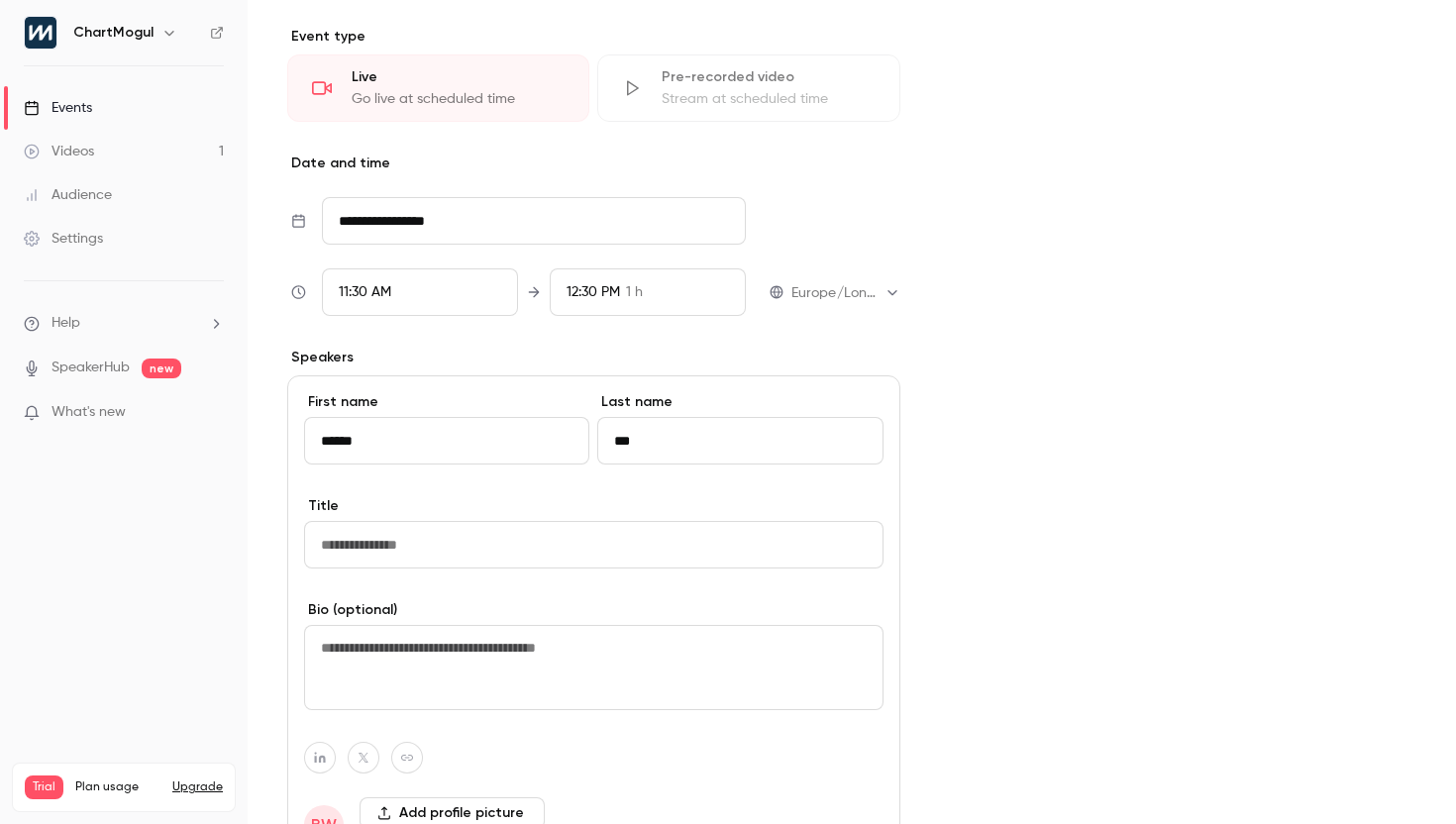 type on "***" 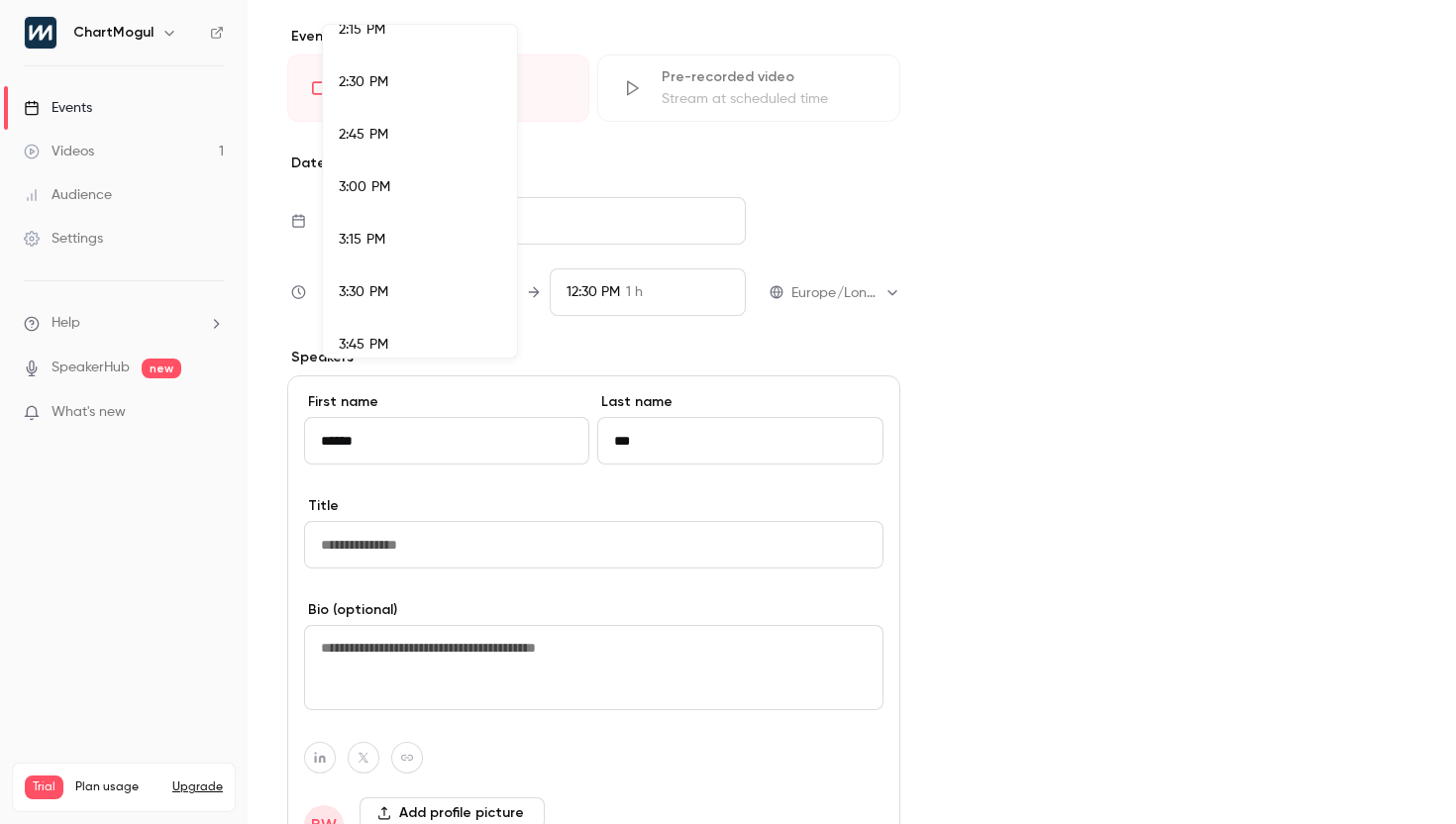 scroll, scrollTop: 3036, scrollLeft: 0, axis: vertical 